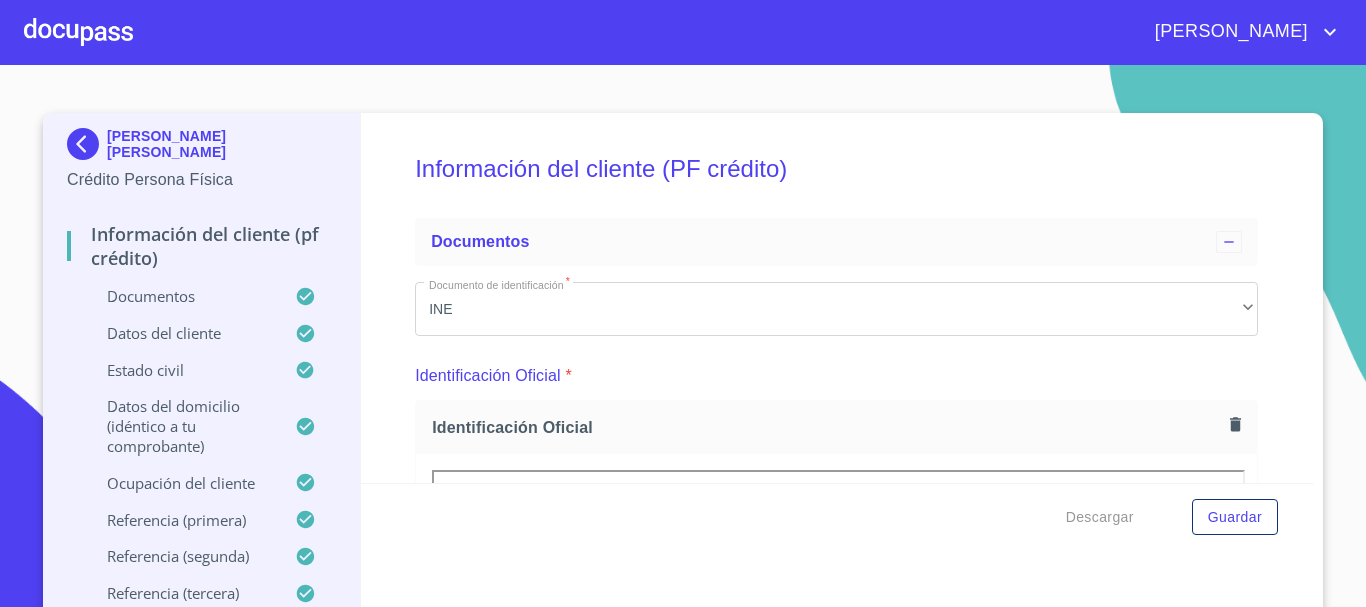 scroll, scrollTop: 0, scrollLeft: 0, axis: both 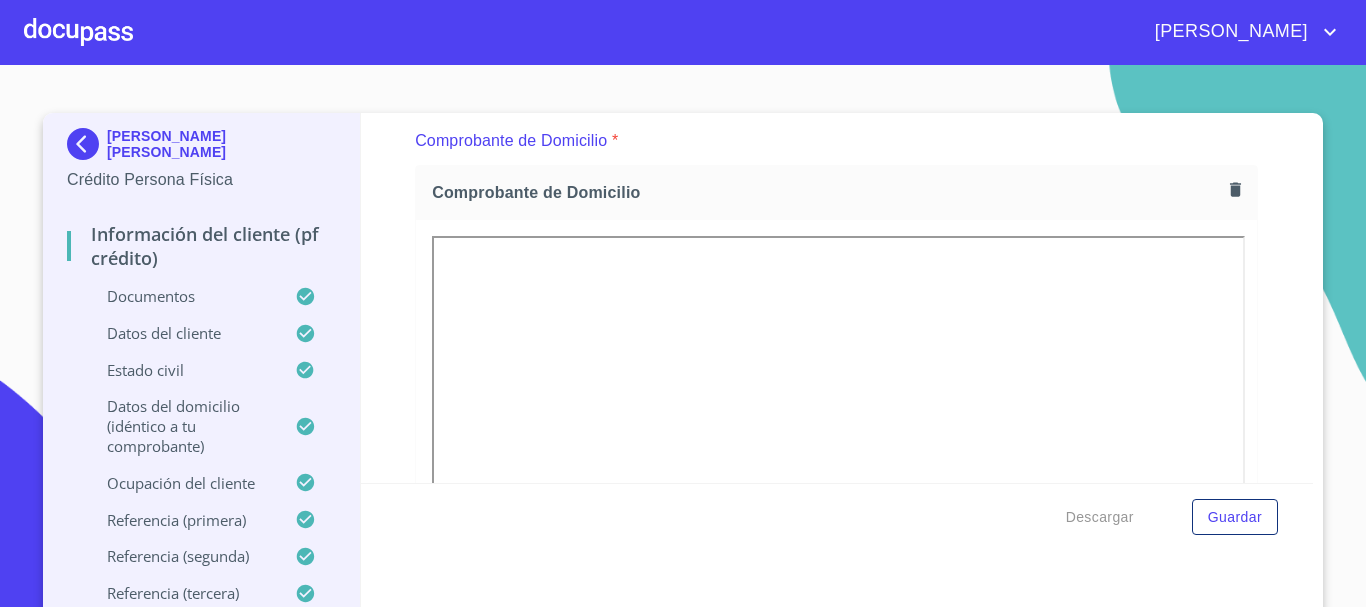 click at bounding box center (78, 32) 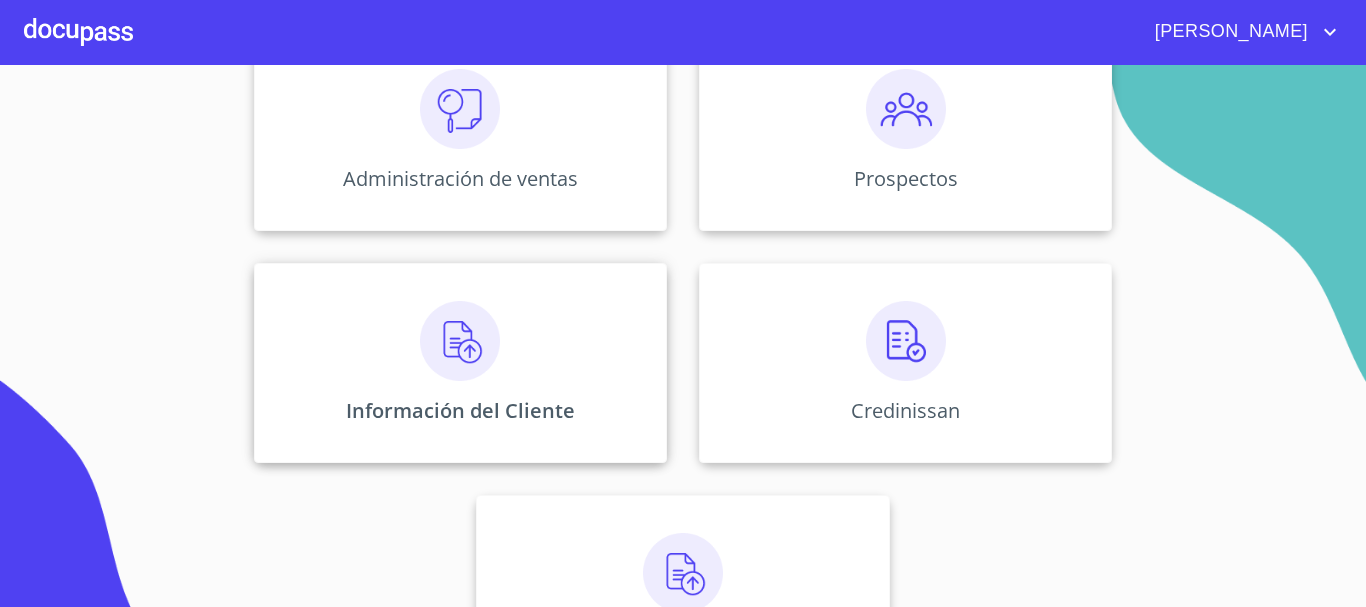 scroll, scrollTop: 300, scrollLeft: 0, axis: vertical 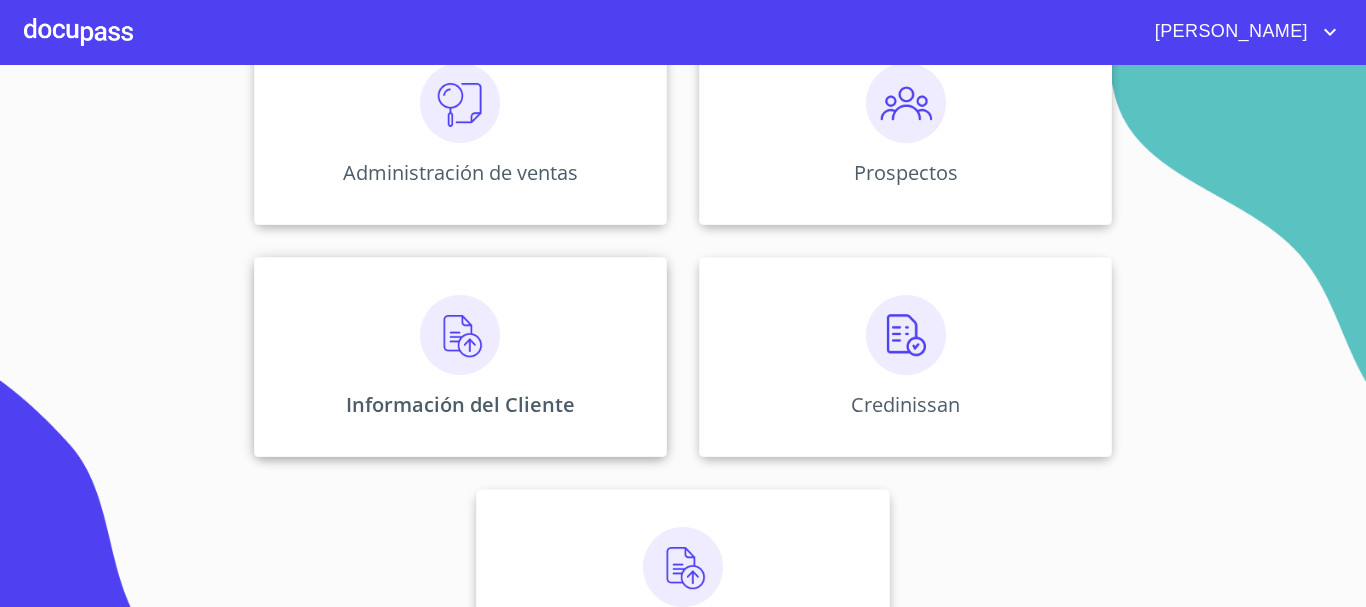 click at bounding box center [460, 335] 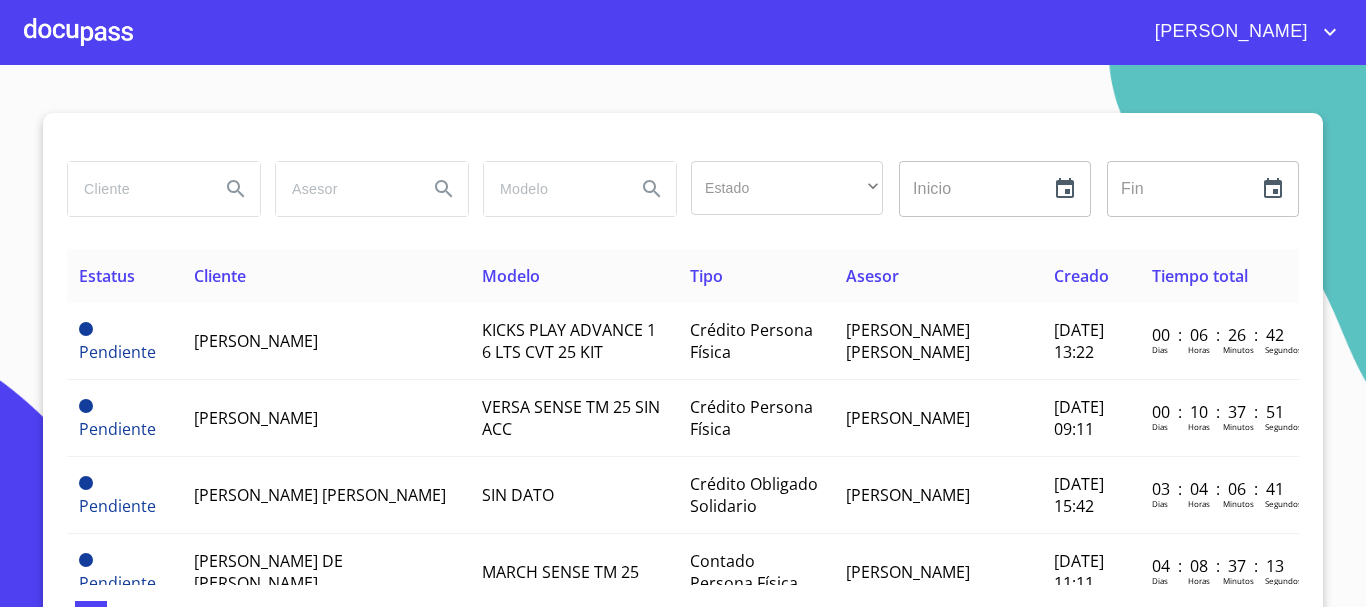 click at bounding box center [136, 189] 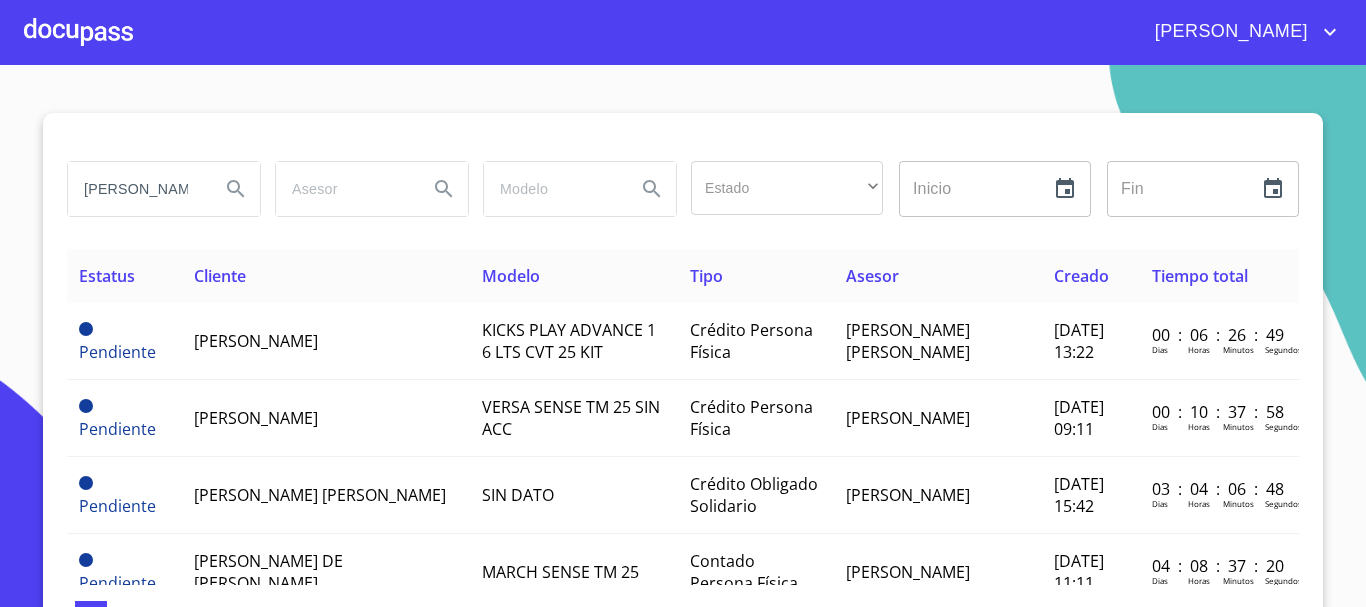 type on "[PERSON_NAME]" 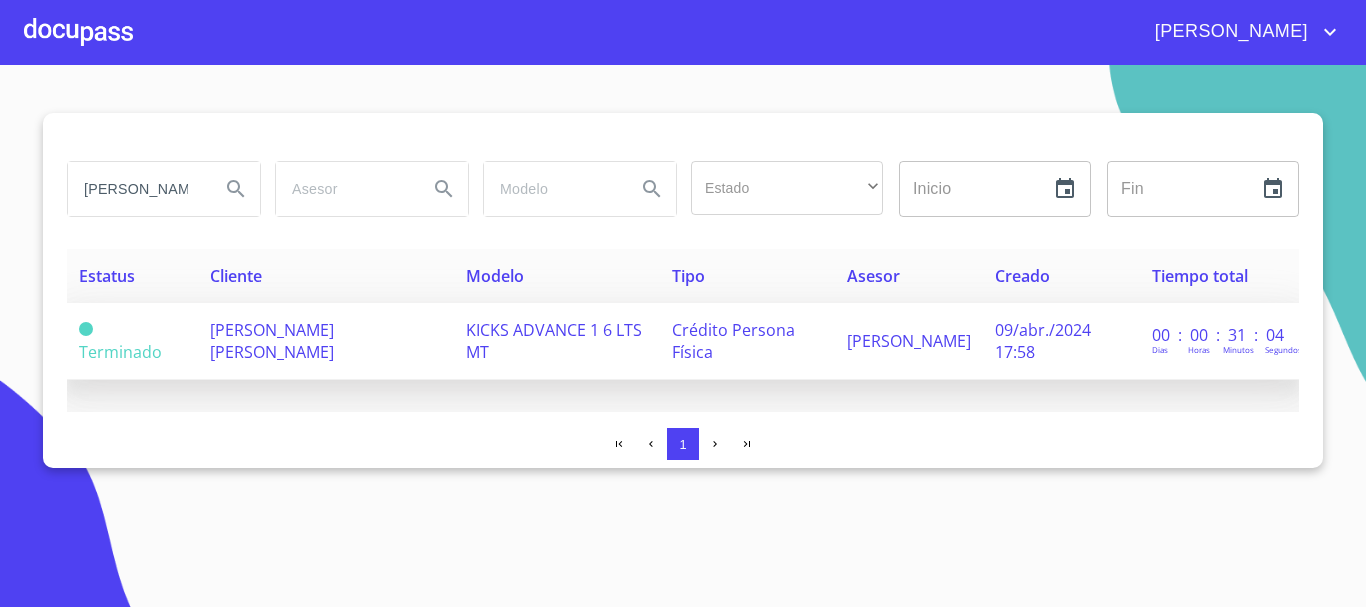 click on "[PERSON_NAME] [PERSON_NAME]" at bounding box center (272, 341) 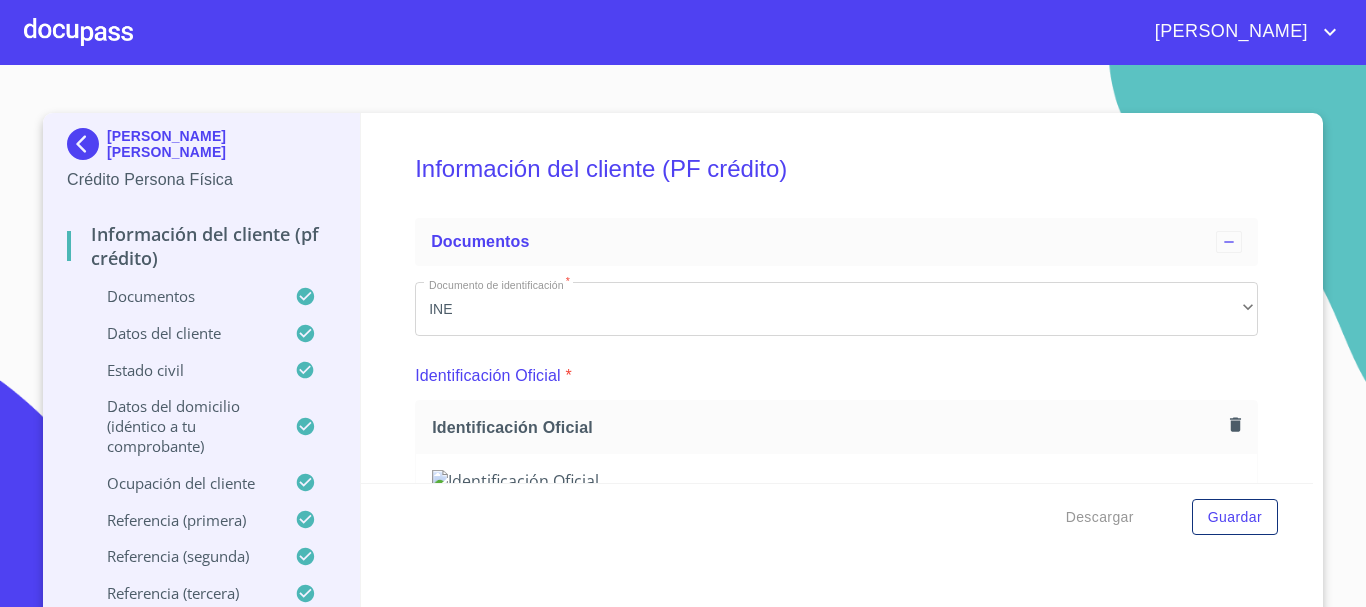 click on "[PERSON_NAME] [PERSON_NAME]" at bounding box center (221, 144) 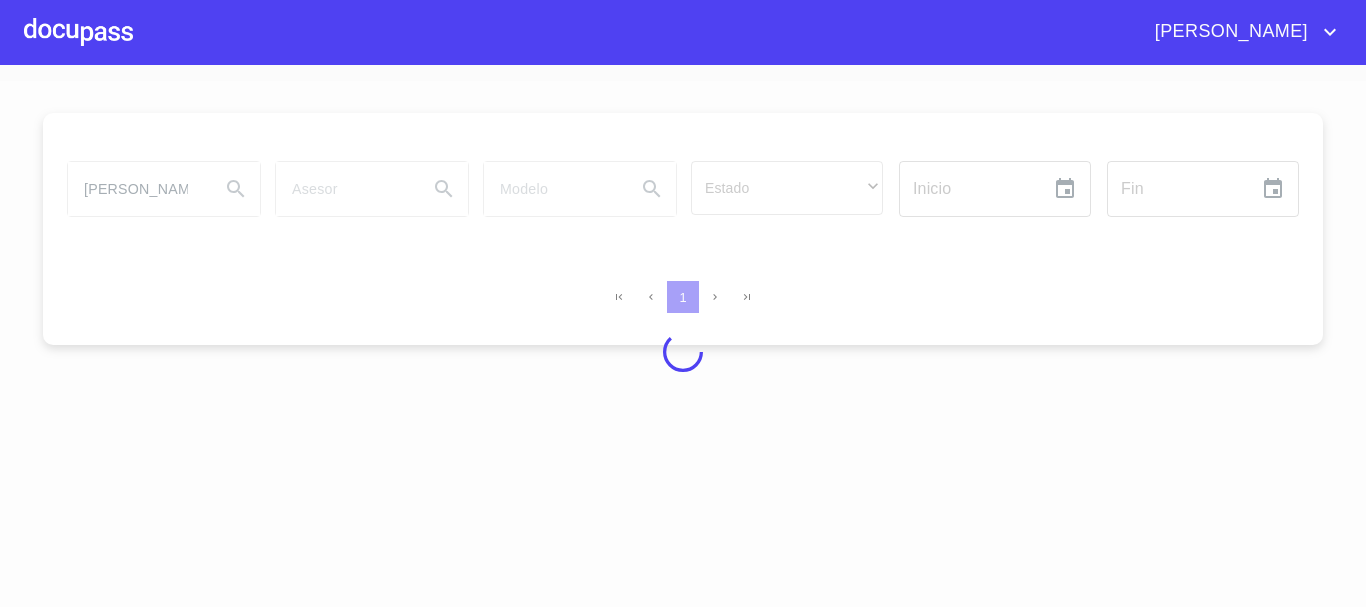 click at bounding box center [78, 32] 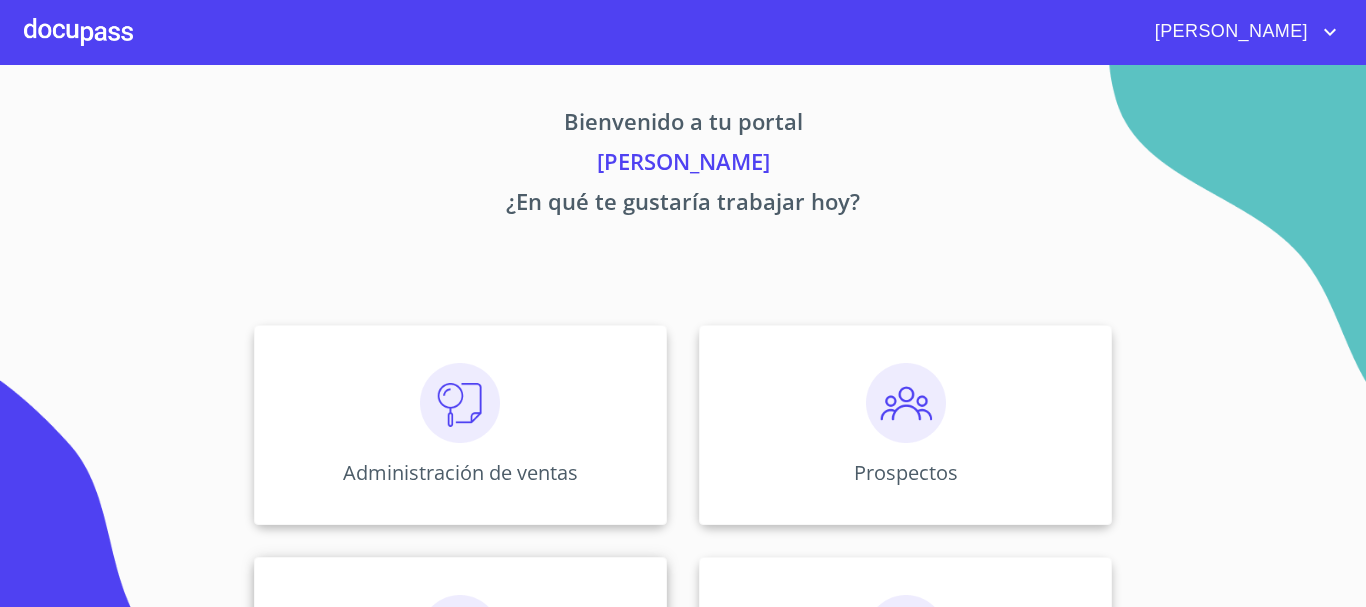 scroll, scrollTop: 200, scrollLeft: 0, axis: vertical 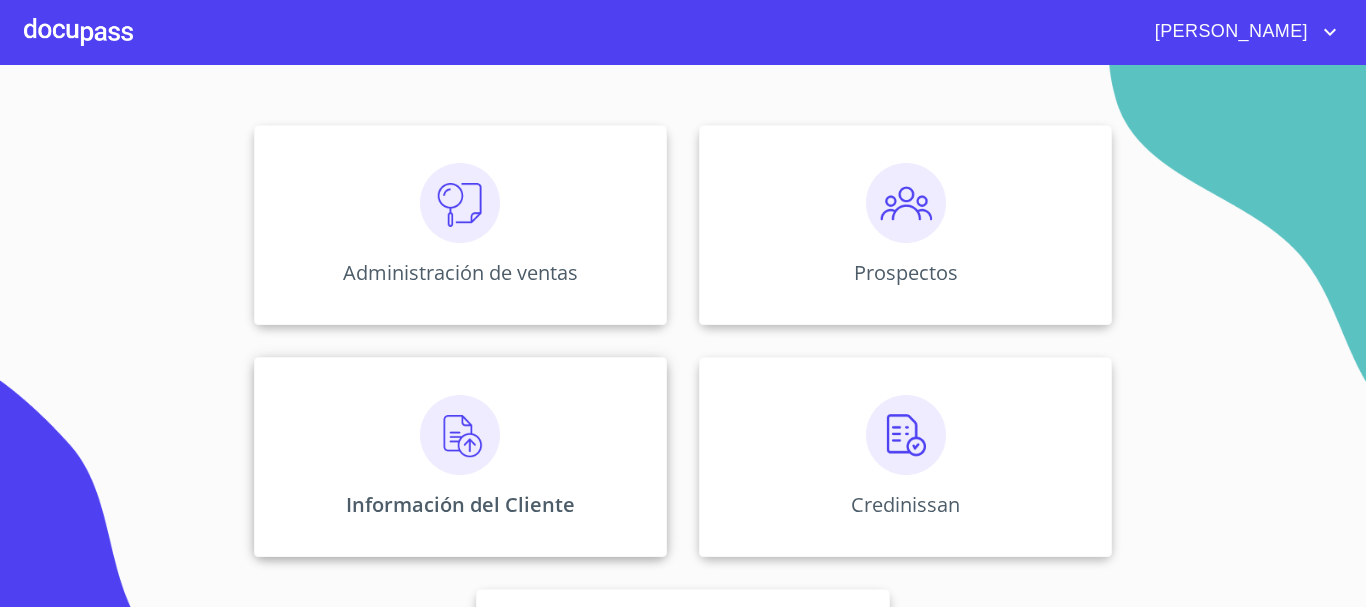 click at bounding box center (460, 435) 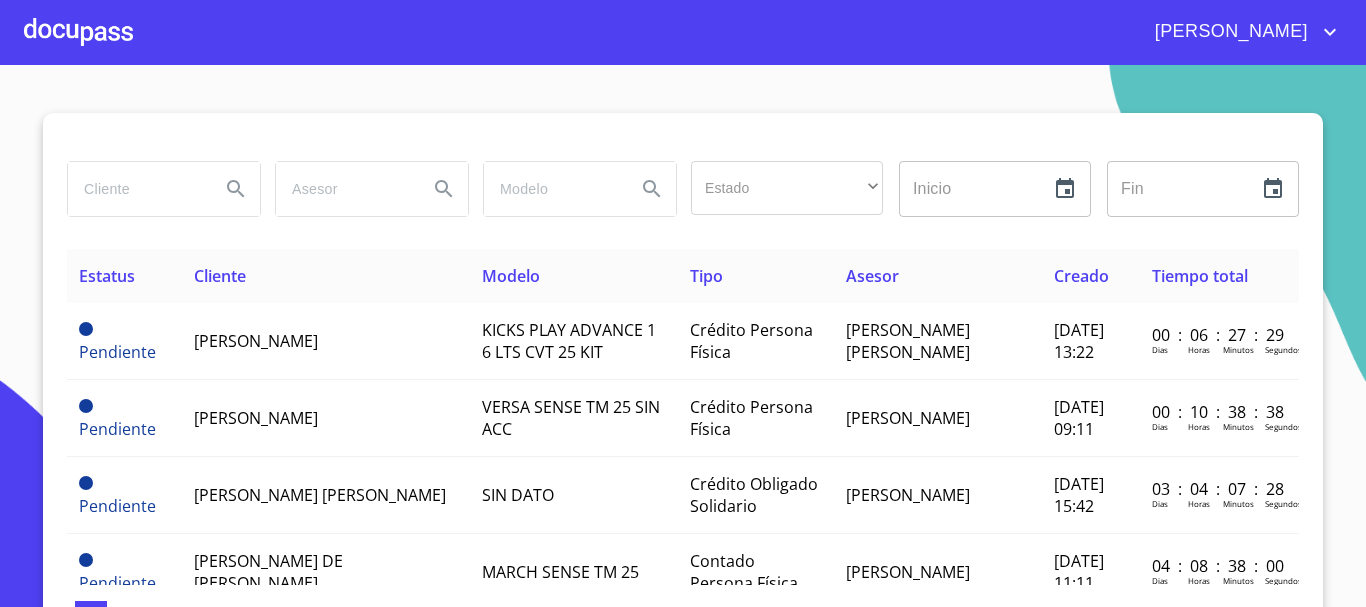 click at bounding box center (136, 189) 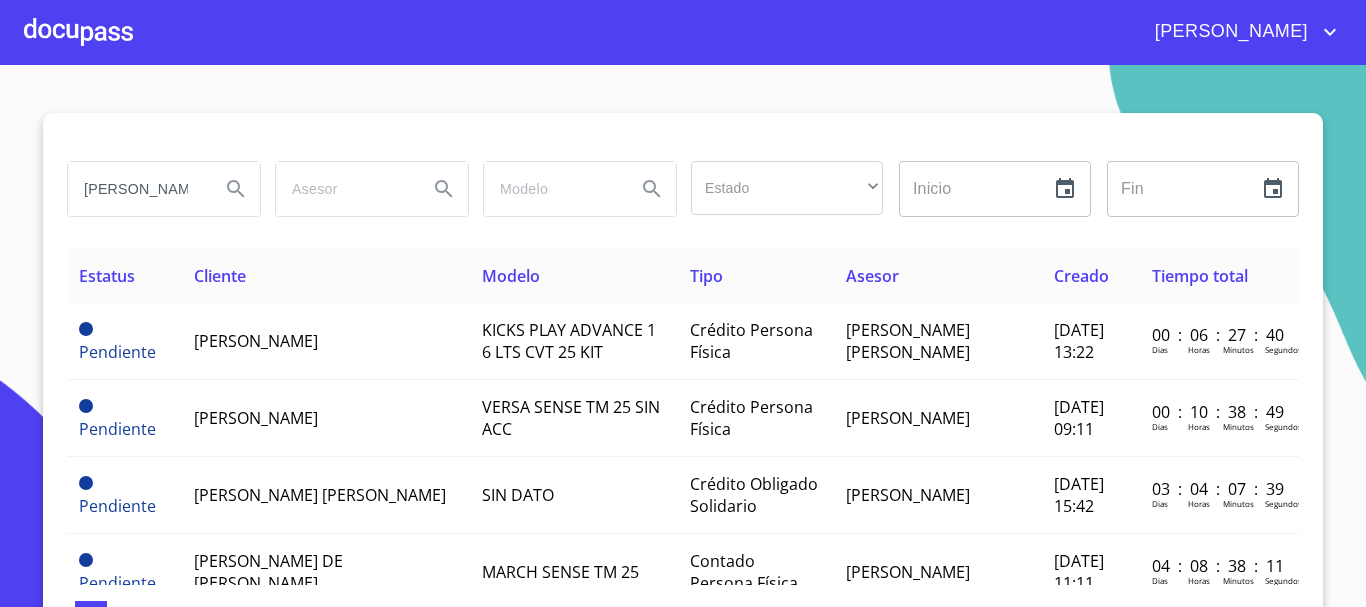 type on "[PERSON_NAME]" 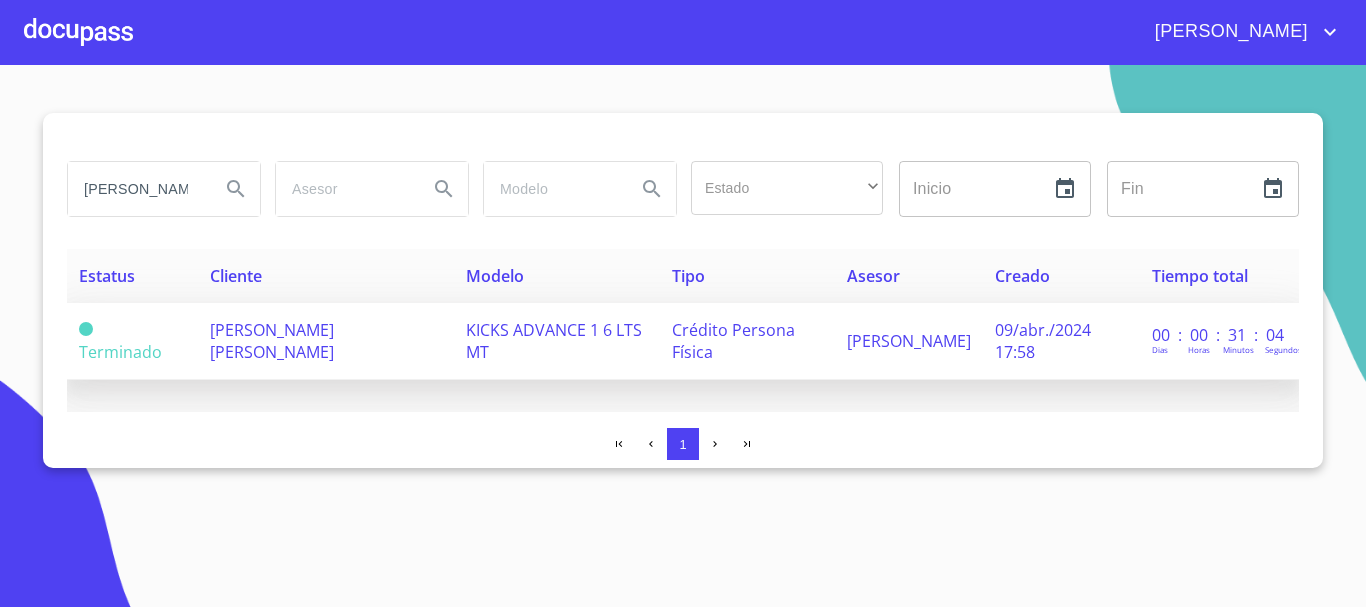 click on "[PERSON_NAME] [PERSON_NAME]" at bounding box center [272, 341] 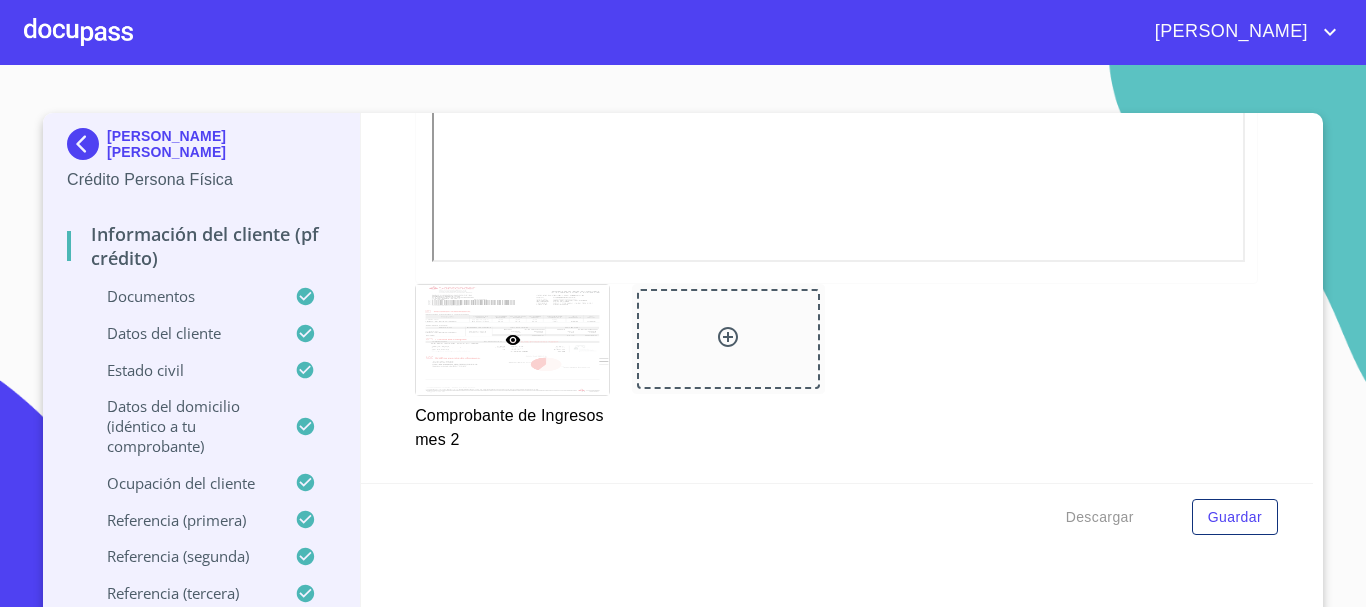 scroll, scrollTop: 1831, scrollLeft: 0, axis: vertical 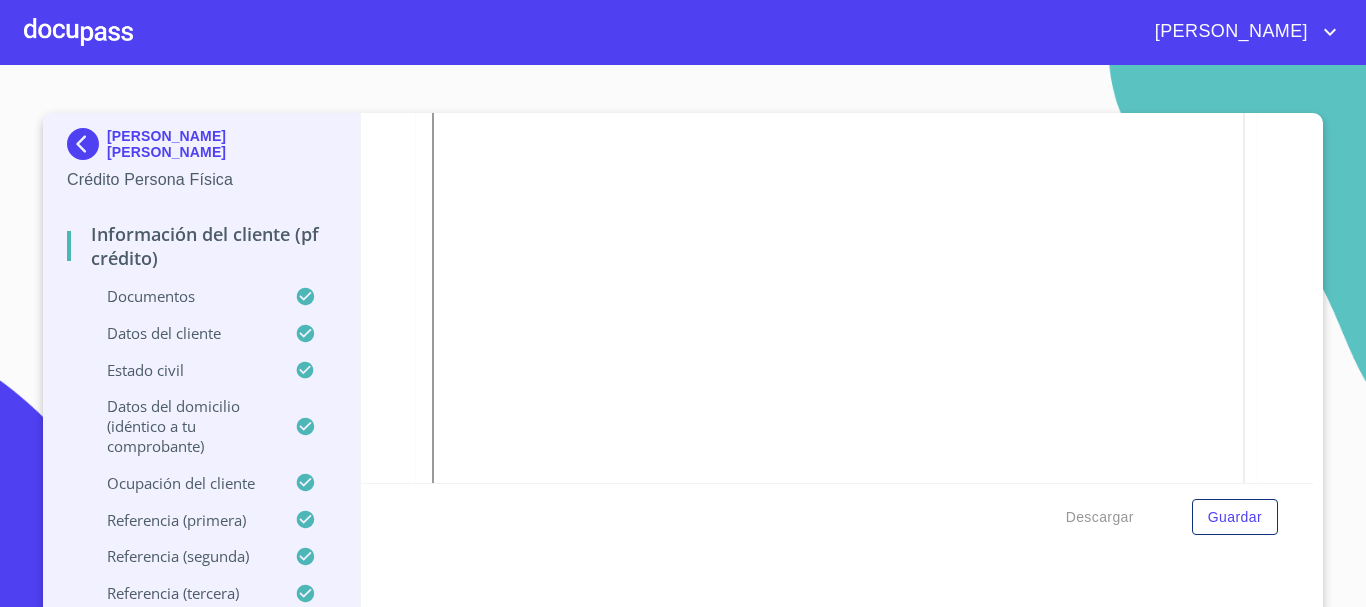click at bounding box center [729, -236] 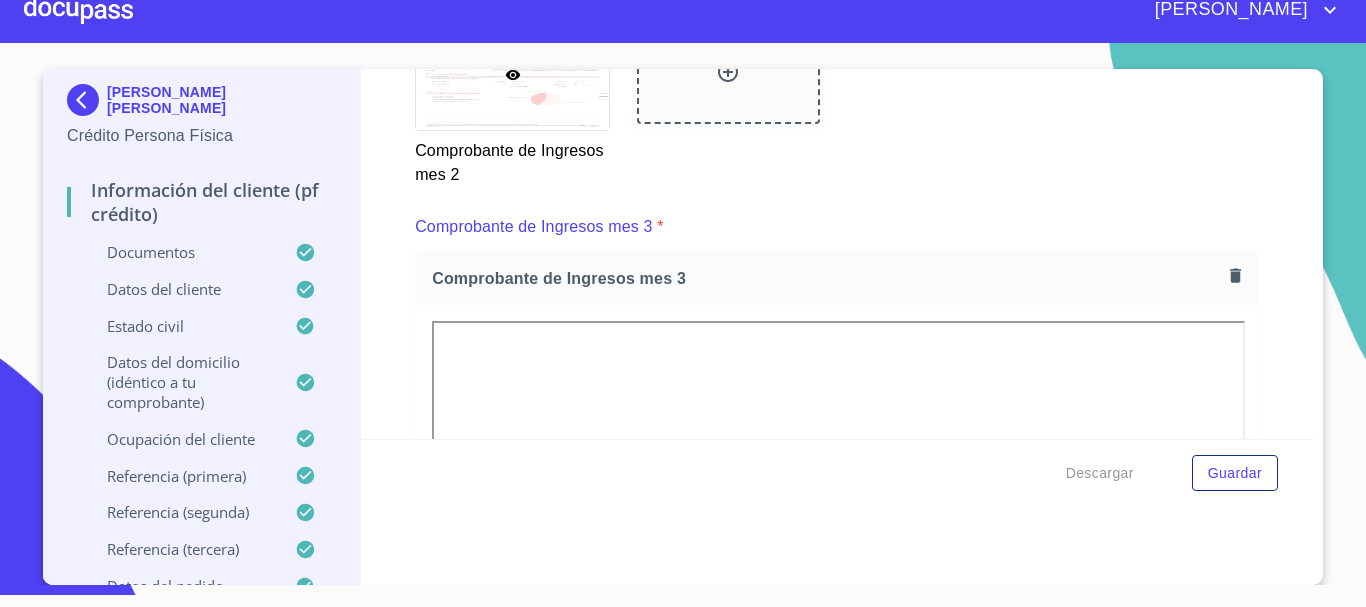 scroll, scrollTop: 3139, scrollLeft: 0, axis: vertical 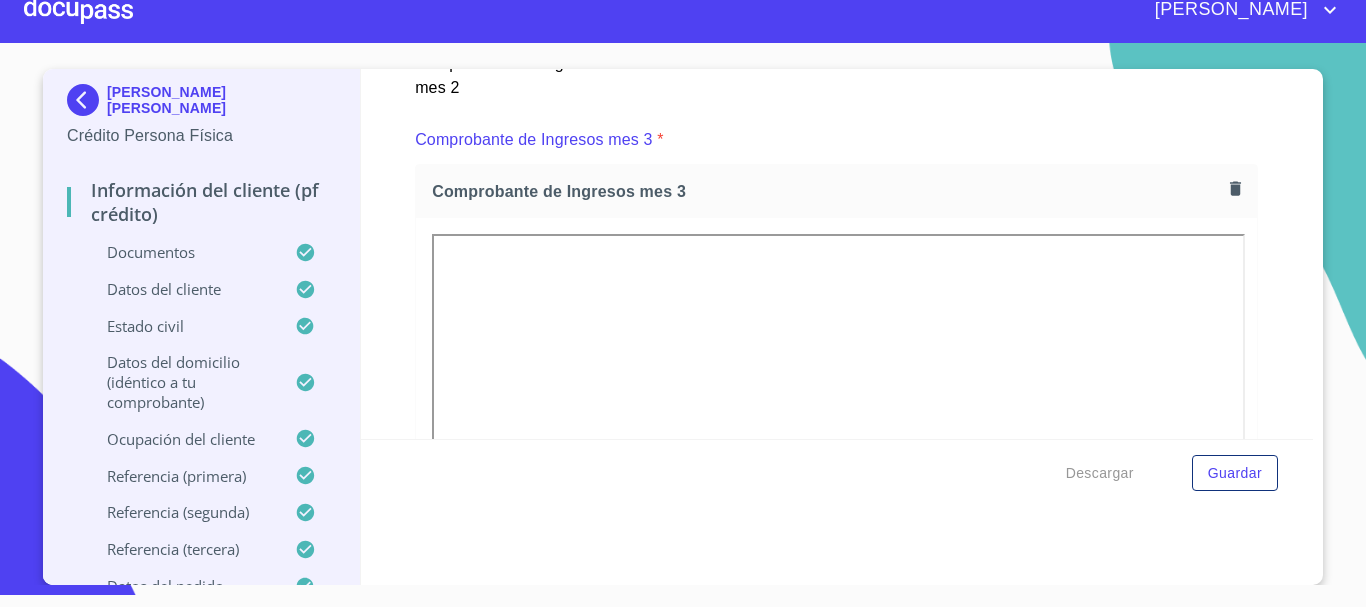 click on "Descargar Guardar" at bounding box center (837, 473) 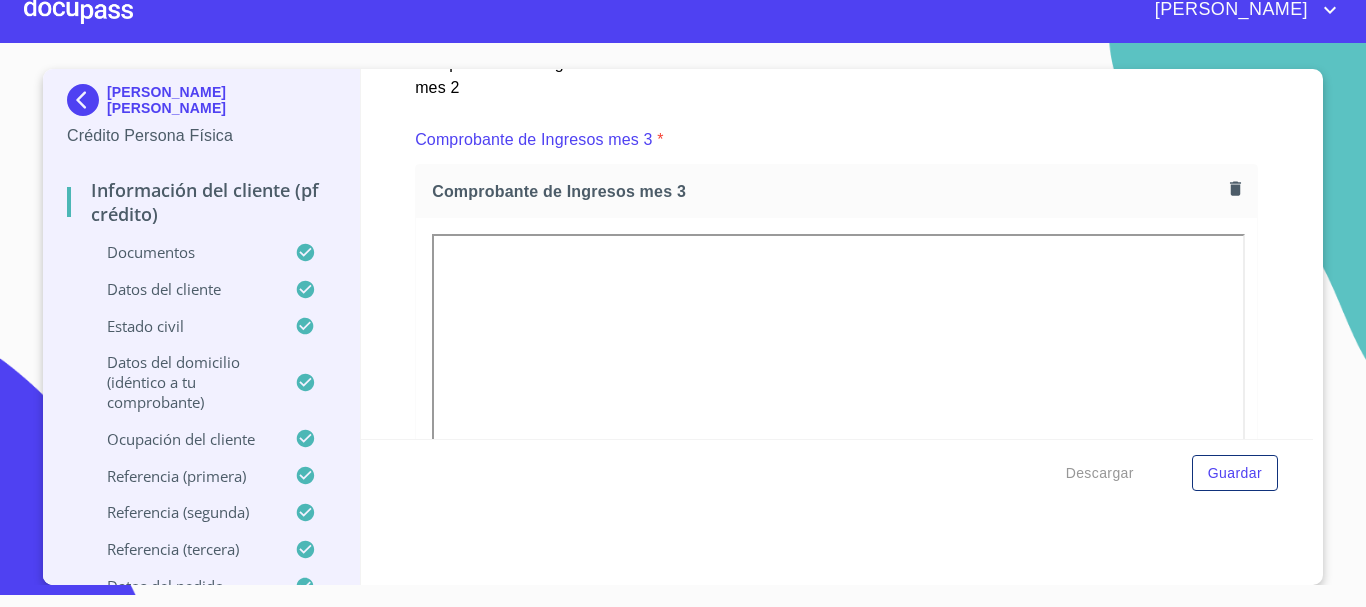 scroll, scrollTop: 0, scrollLeft: 0, axis: both 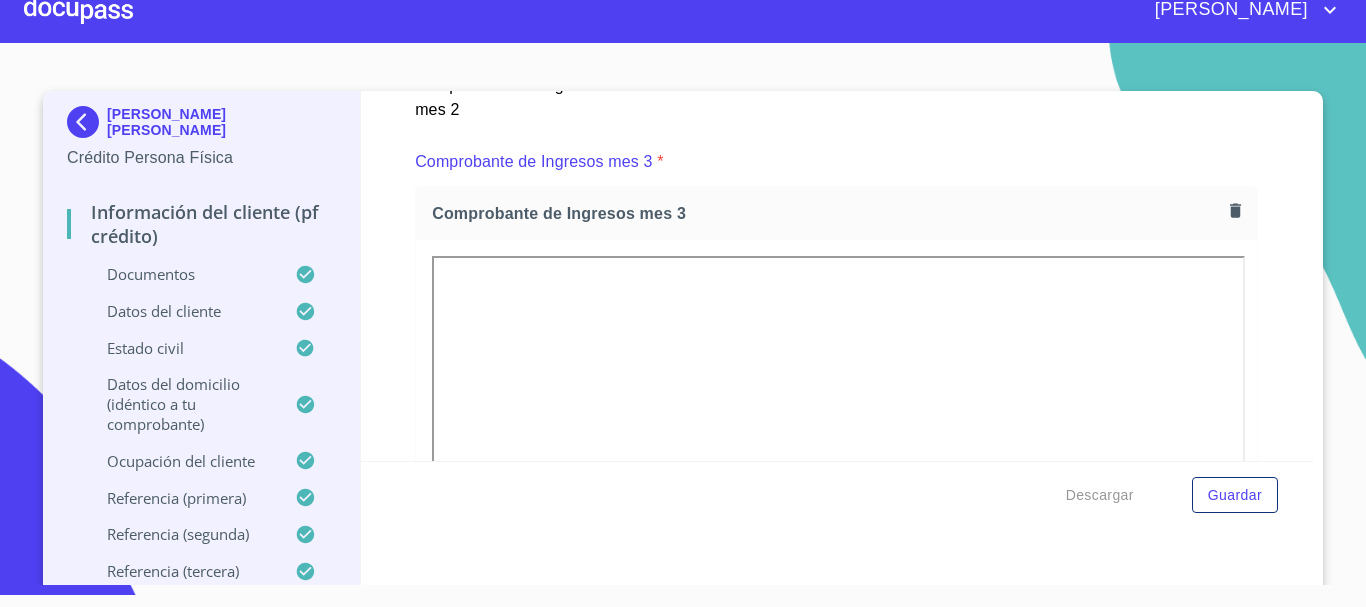 click at bounding box center [78, 10] 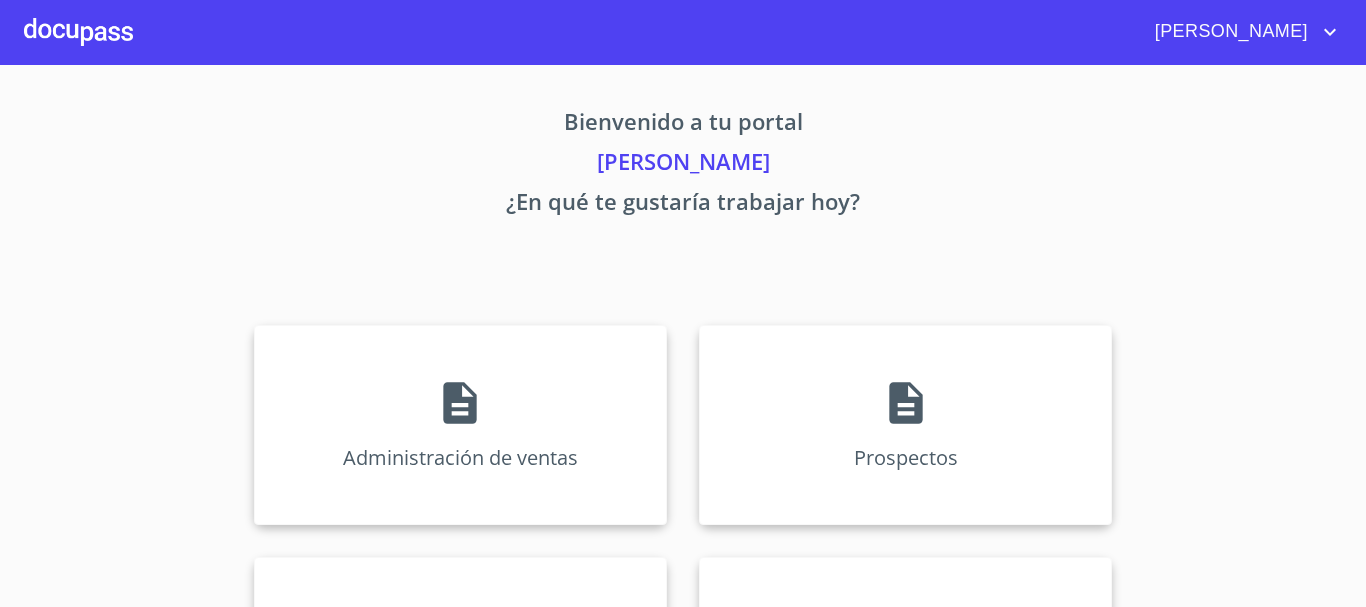 scroll, scrollTop: 0, scrollLeft: 0, axis: both 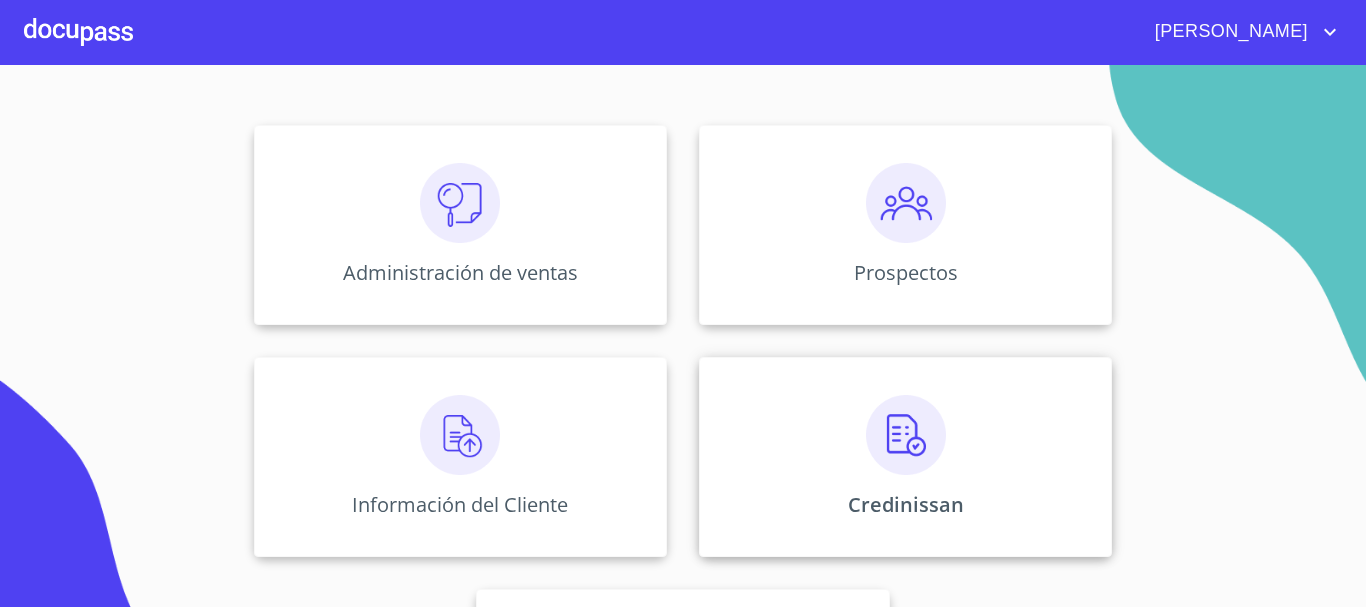 click at bounding box center (906, 435) 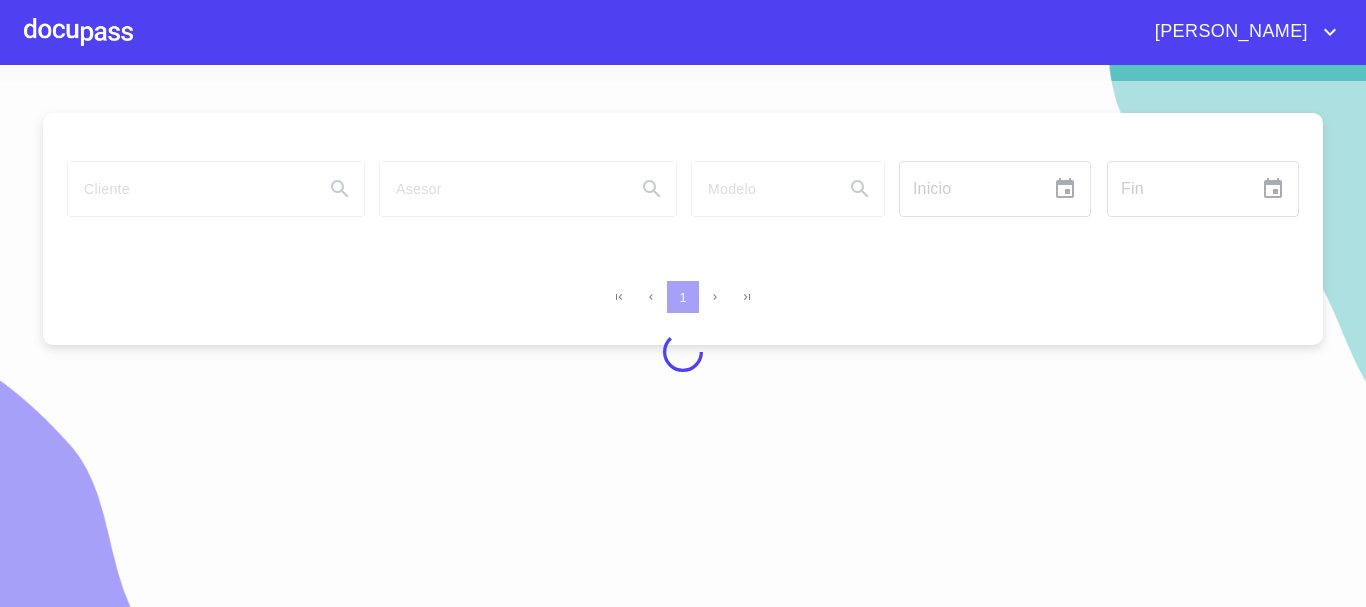 click at bounding box center [78, 32] 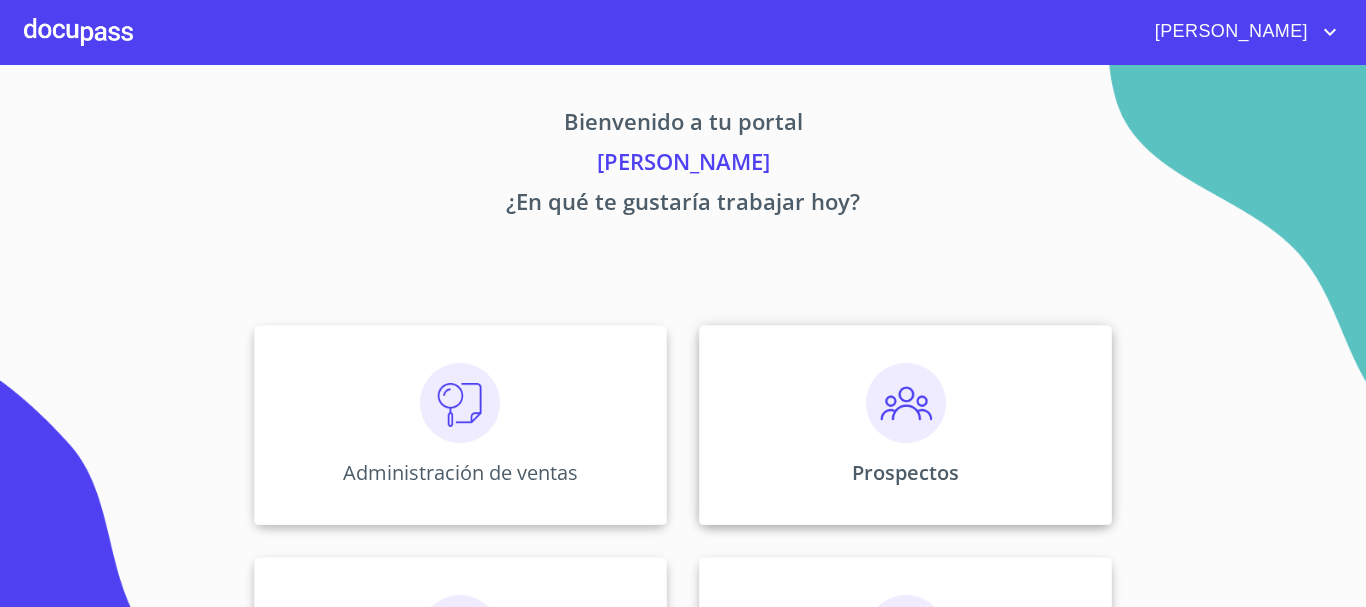 click at bounding box center (906, 403) 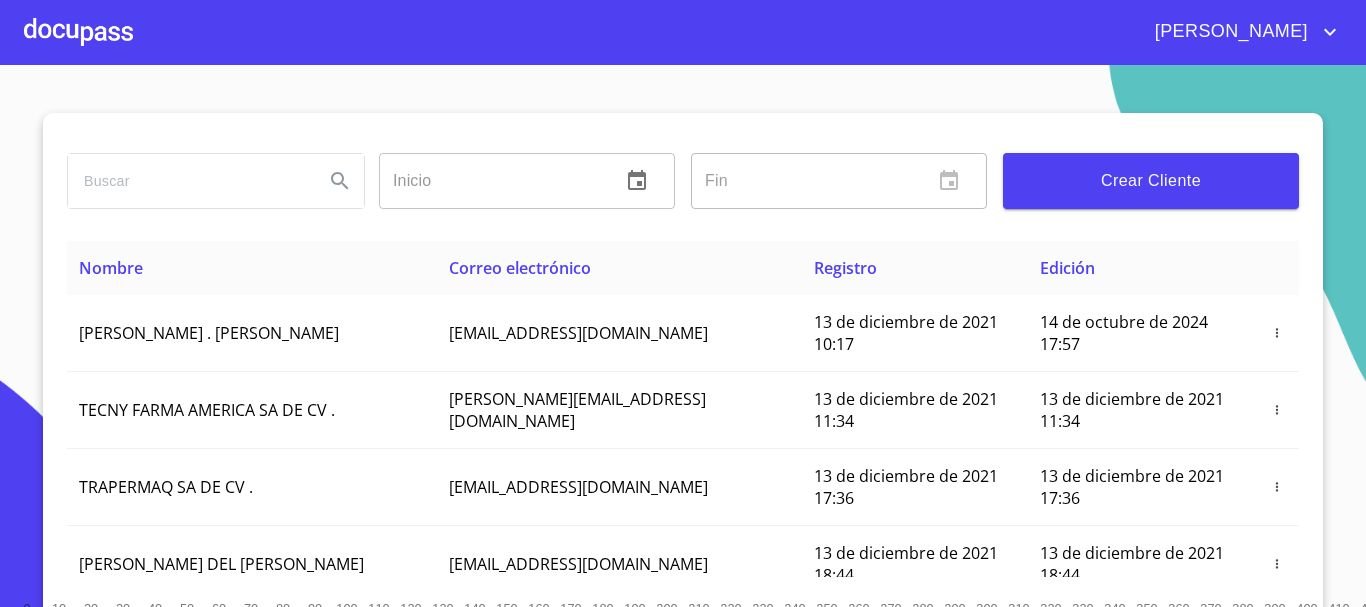click at bounding box center [188, 181] 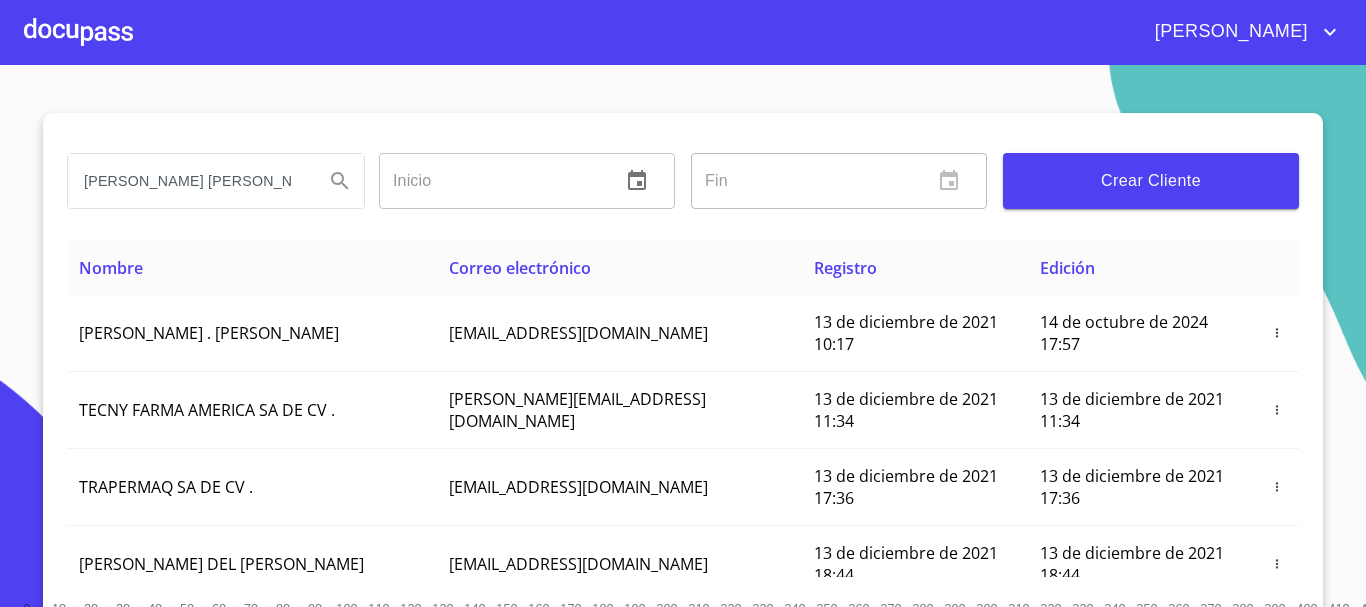 type on "[PERSON_NAME] [PERSON_NAME]" 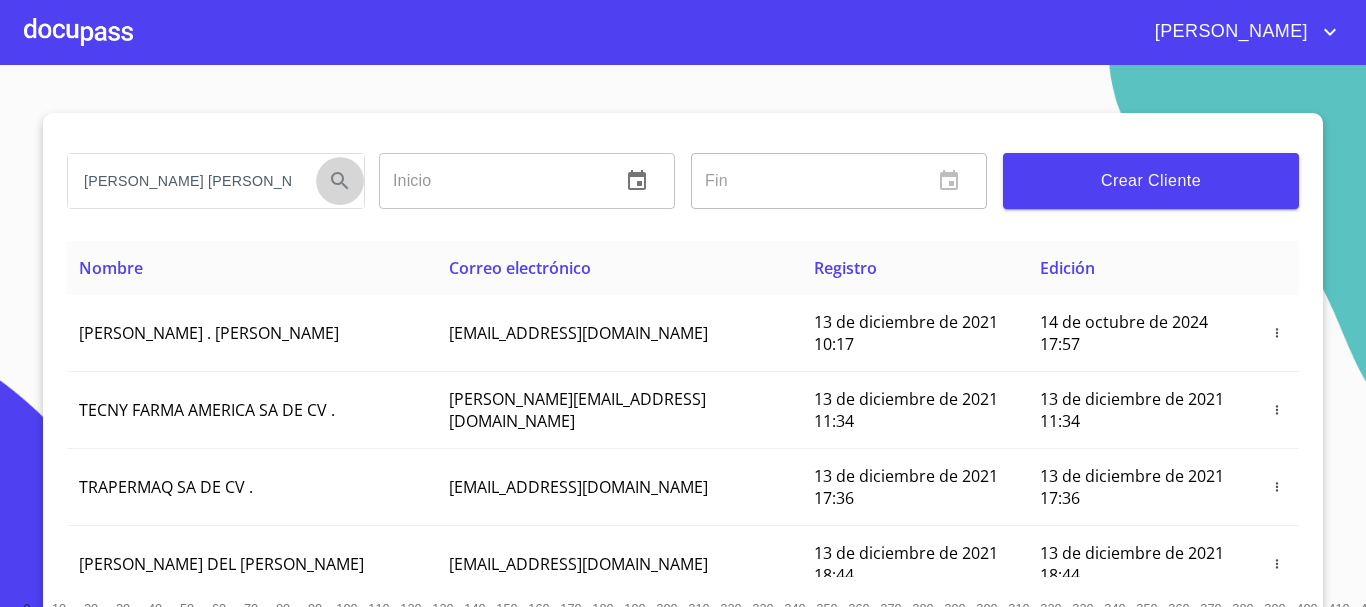click 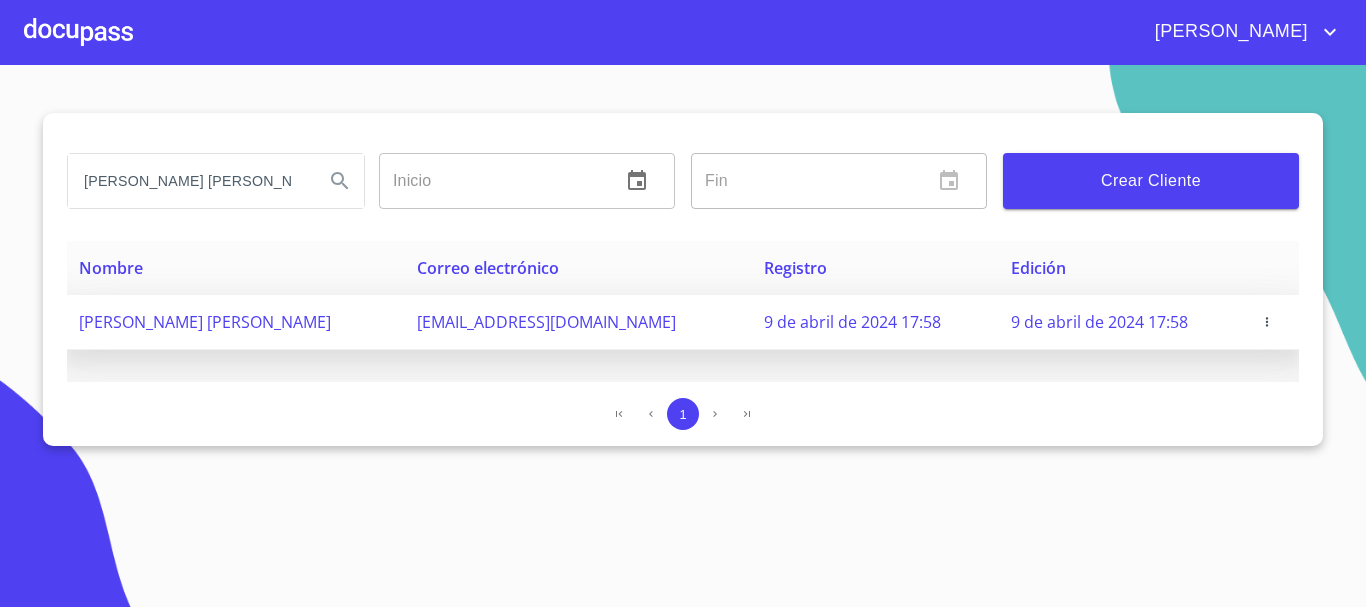 click 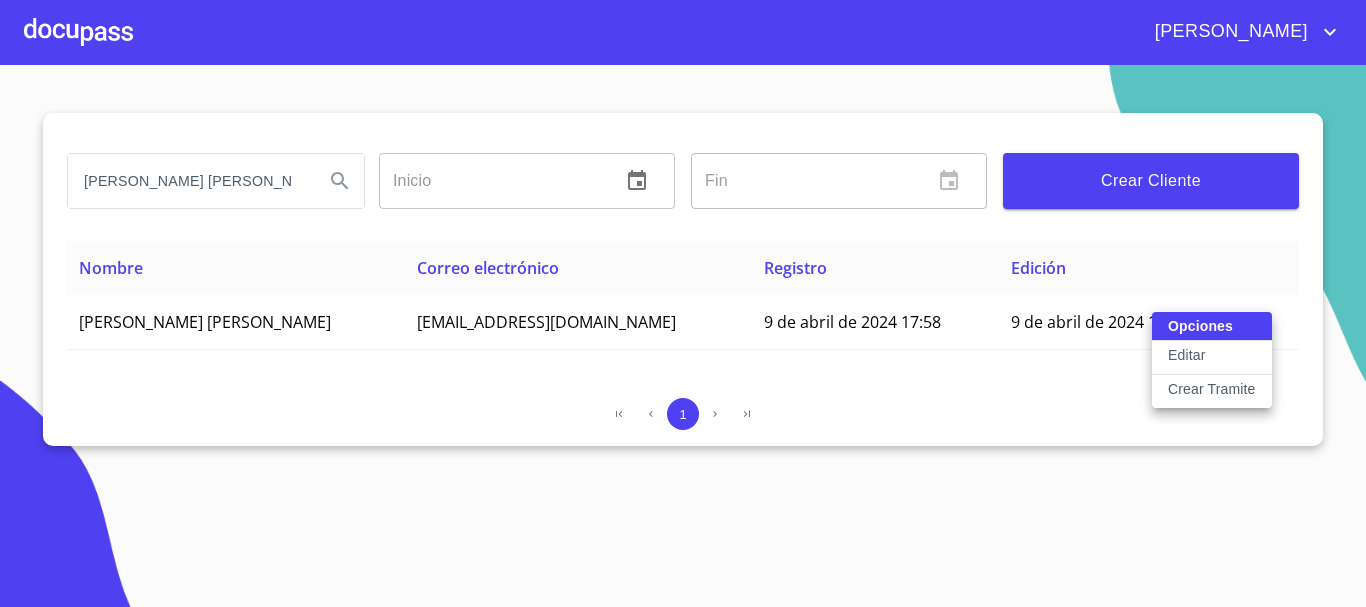 click on "Crear Tramite" at bounding box center [1212, 389] 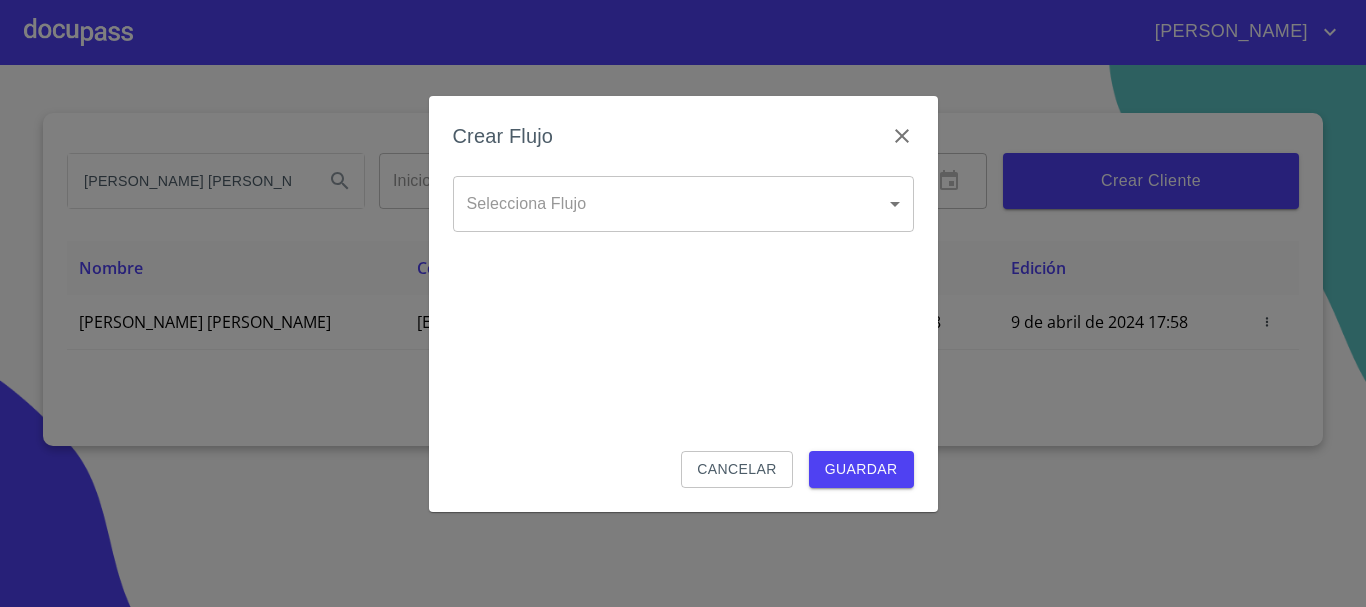 click on "[PERSON_NAME] [PERSON_NAME] Inicio ​ Fin ​ Crear Cliente Nombre   Correo electrónico   Registro   Edición     [PERSON_NAME] [PERSON_NAME] [EMAIL_ADDRESS][DOMAIN_NAME] 9 de abril de 2024 17:58 9 de abril de 2024 17:58 1
Salir Crear Flujo Selecciona Flujo ​ Selecciona Flujo Cancelar Guardar" at bounding box center (683, 303) 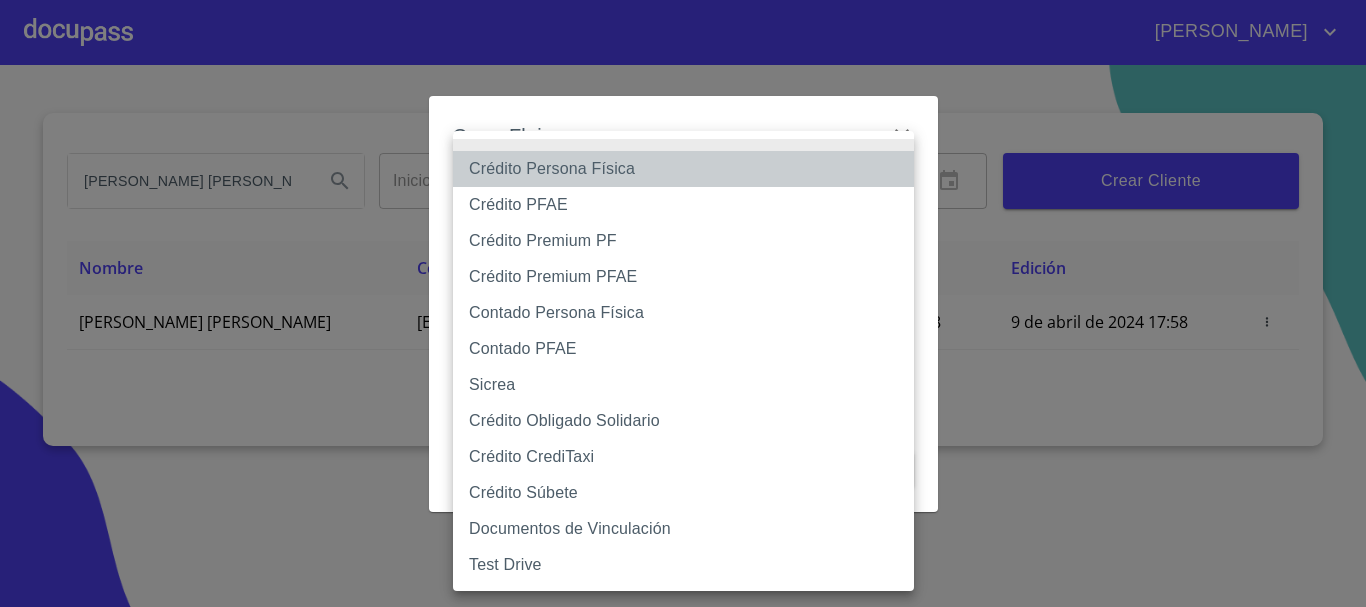 click on "Crédito Persona Física" at bounding box center [683, 169] 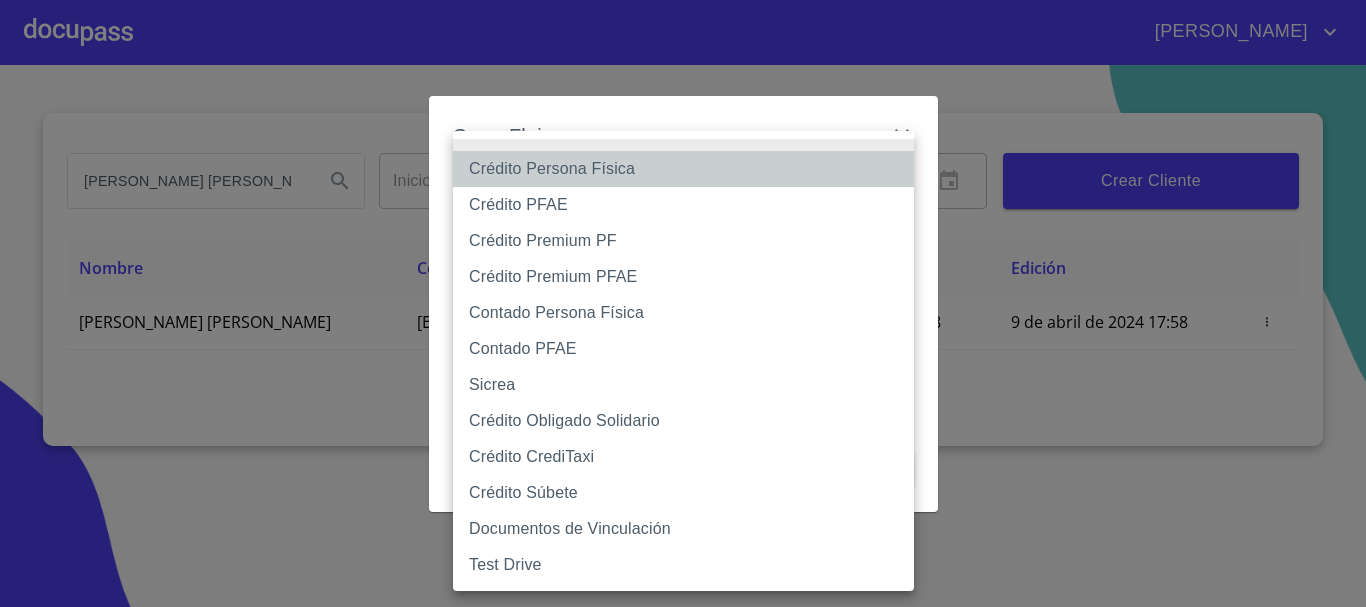 type on "61b033e49b8c202ad5bb7912" 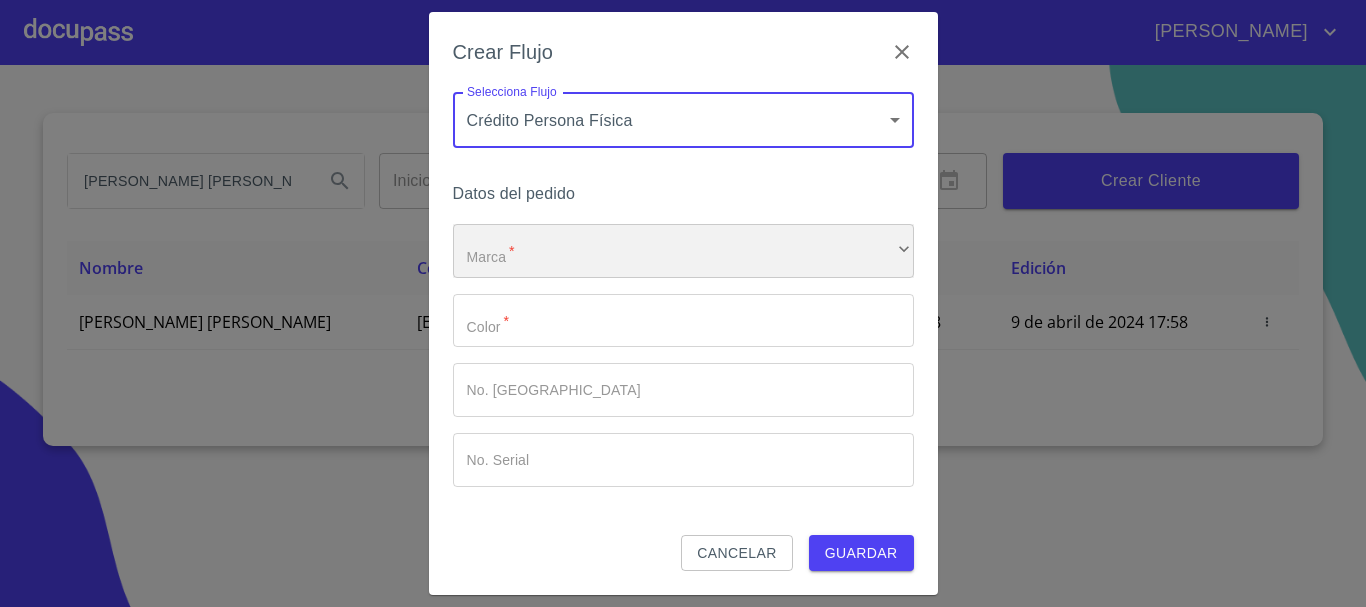 click on "​" at bounding box center [683, 251] 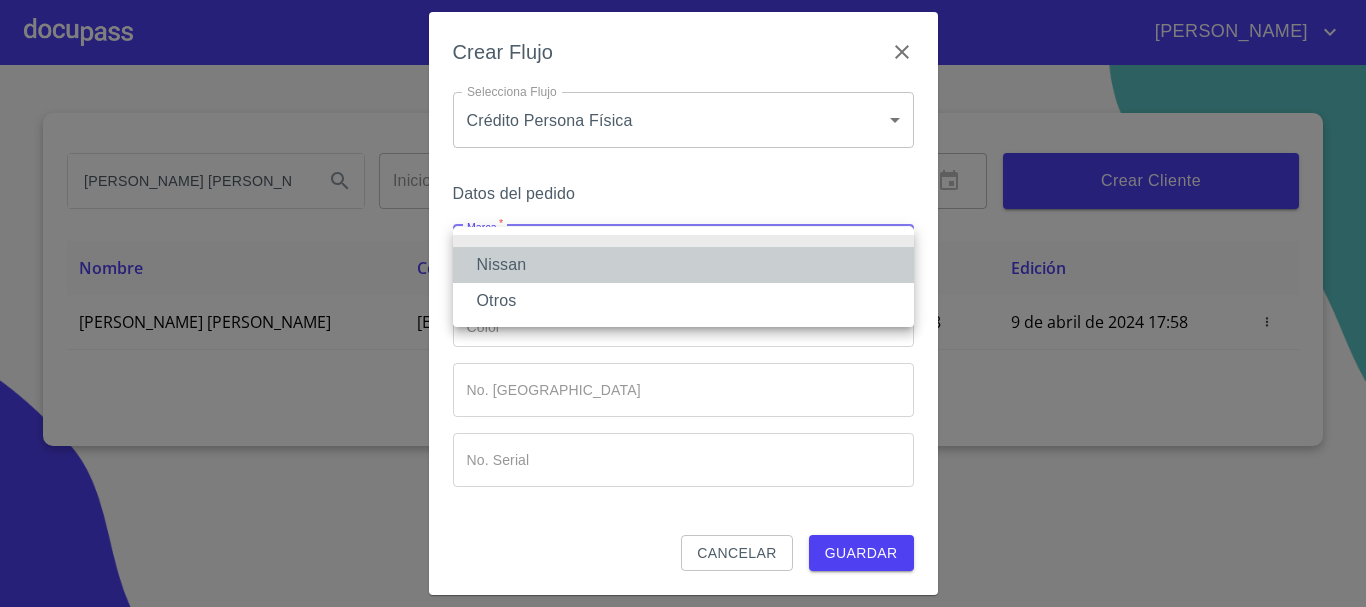 click on "Nissan" at bounding box center [683, 265] 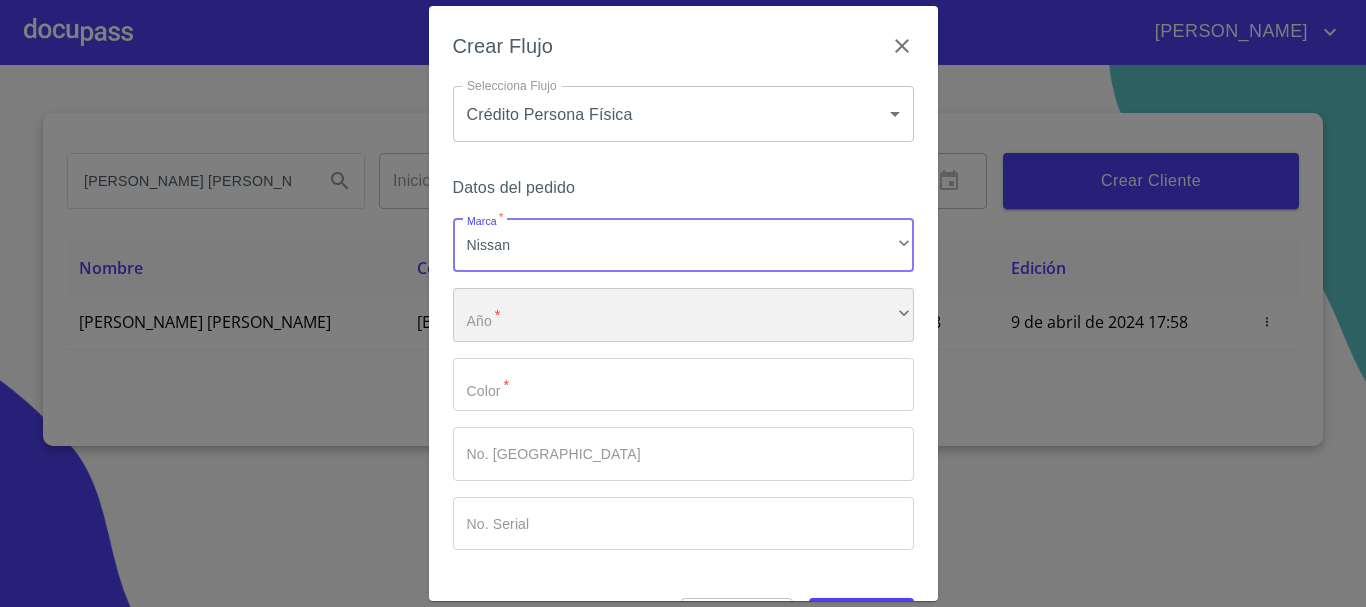 click on "​" at bounding box center [683, 315] 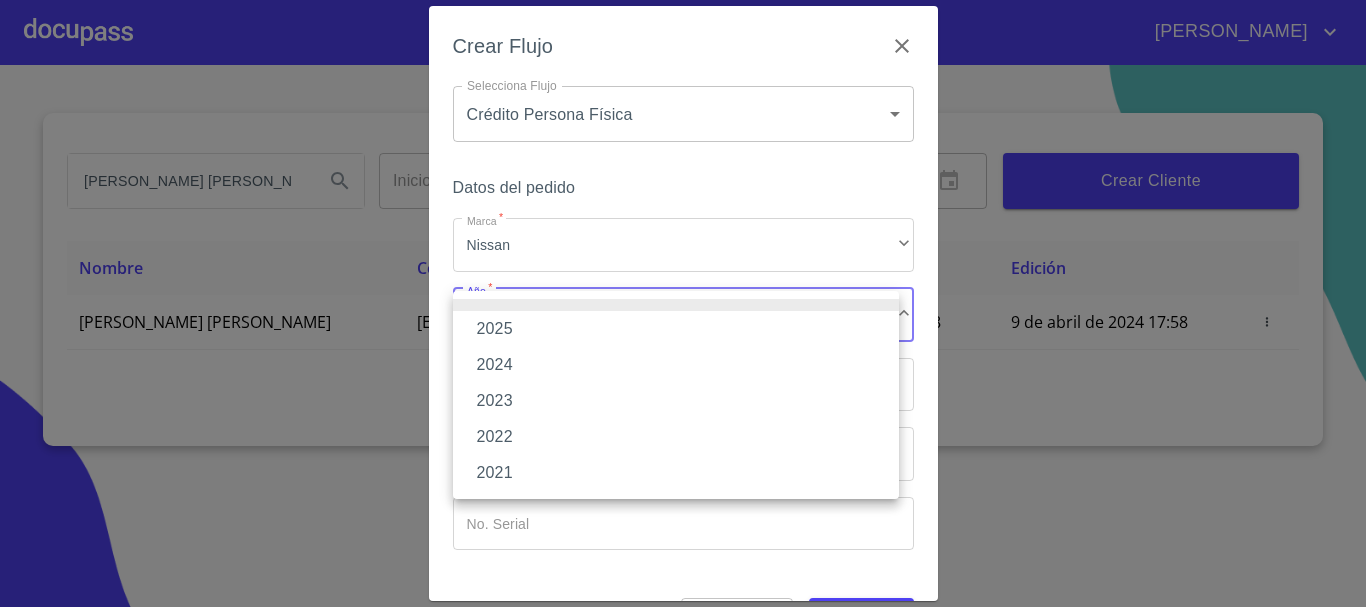 click on "2025" at bounding box center (676, 329) 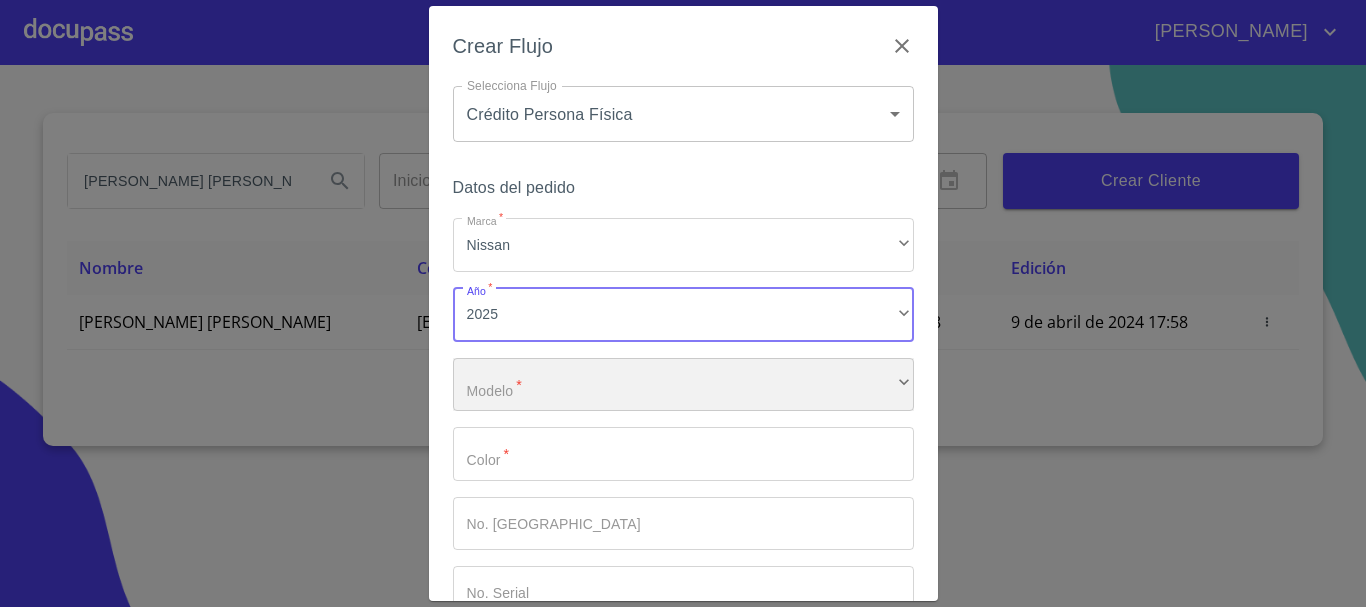 click on "​" at bounding box center (683, 385) 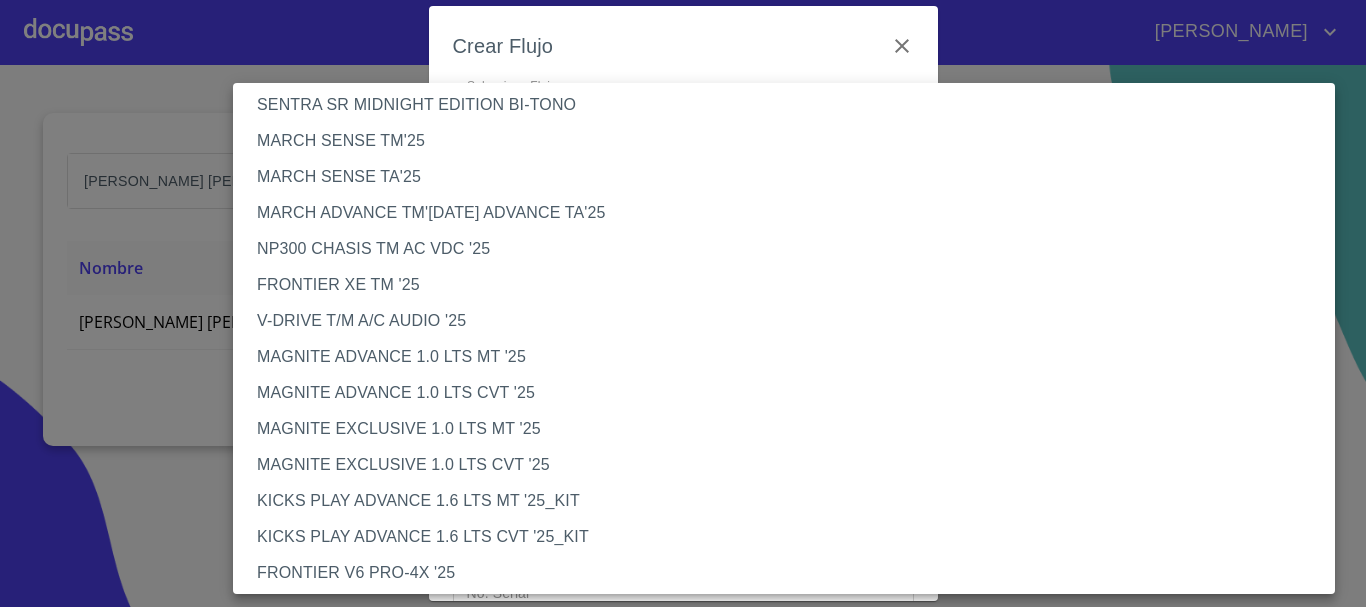 scroll, scrollTop: 100, scrollLeft: 0, axis: vertical 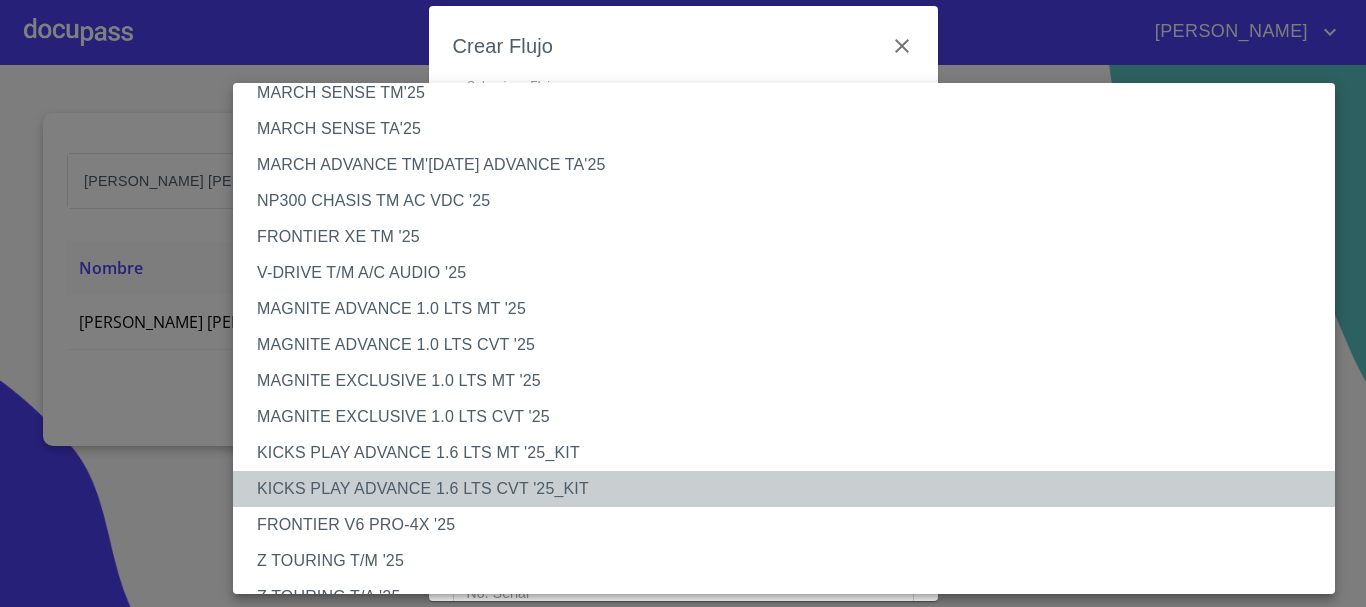 click on "KICKS PLAY ADVANCE 1.6 LTS CVT '25_KIT" at bounding box center [791, 489] 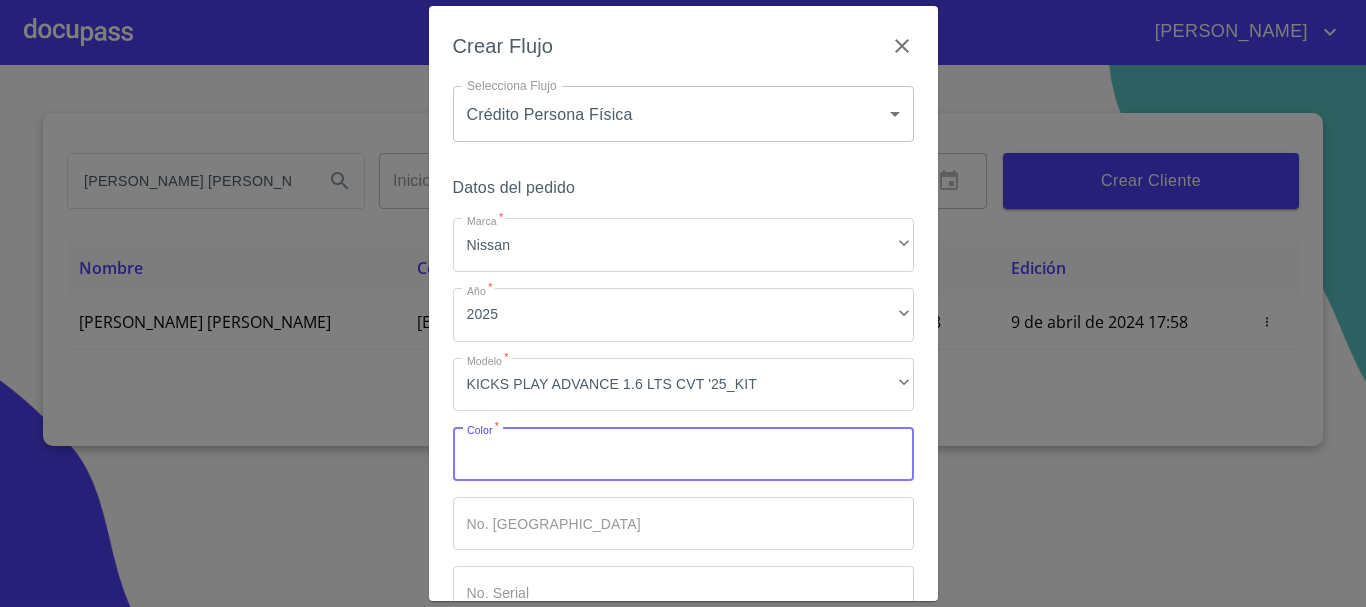 click on "Marca   *" at bounding box center [683, 454] 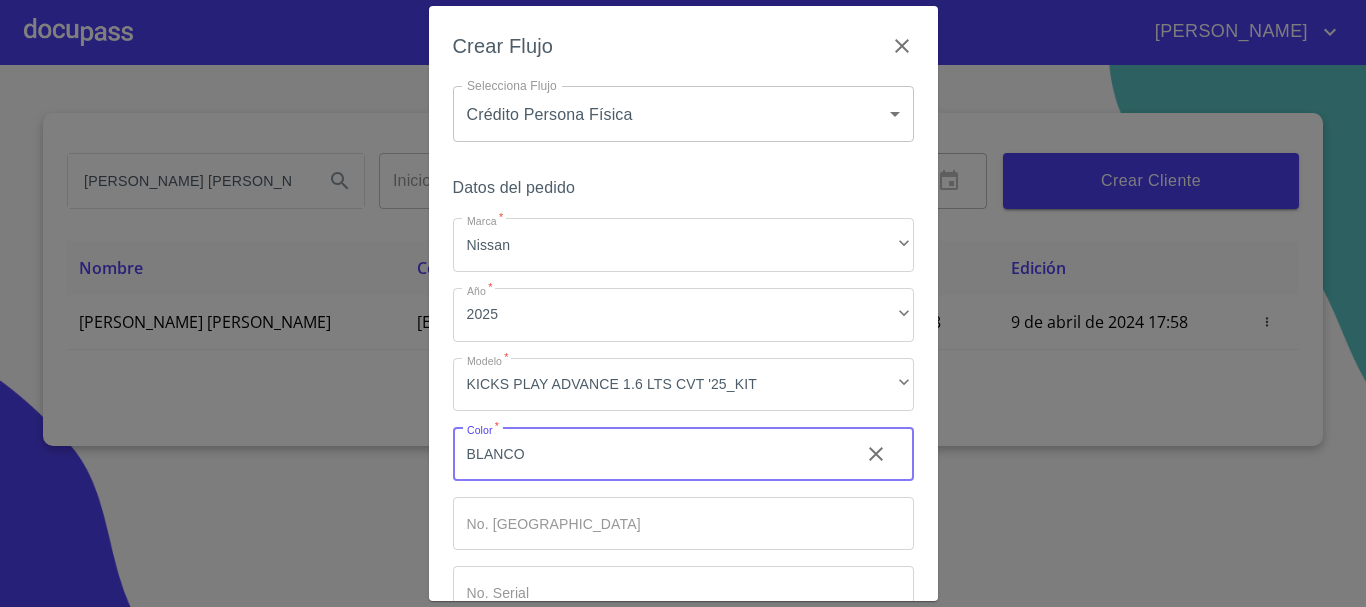 type on "BLANCO" 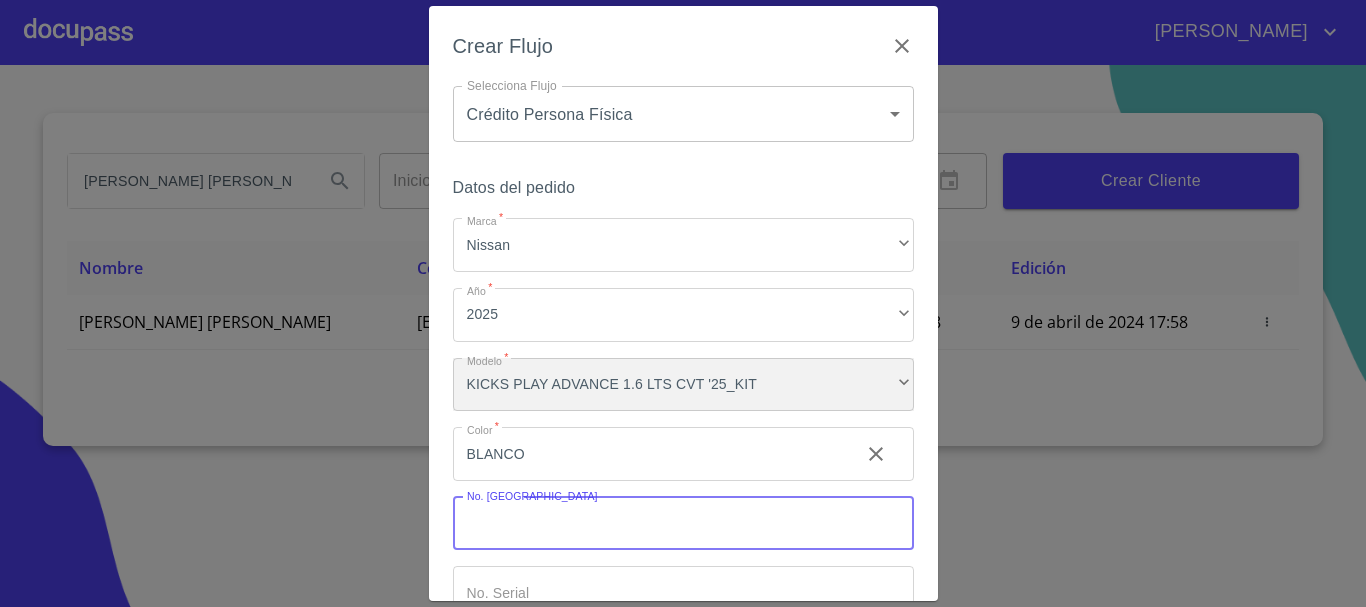 click on "KICKS PLAY ADVANCE 1.6 LTS CVT '25_KIT" at bounding box center (683, 385) 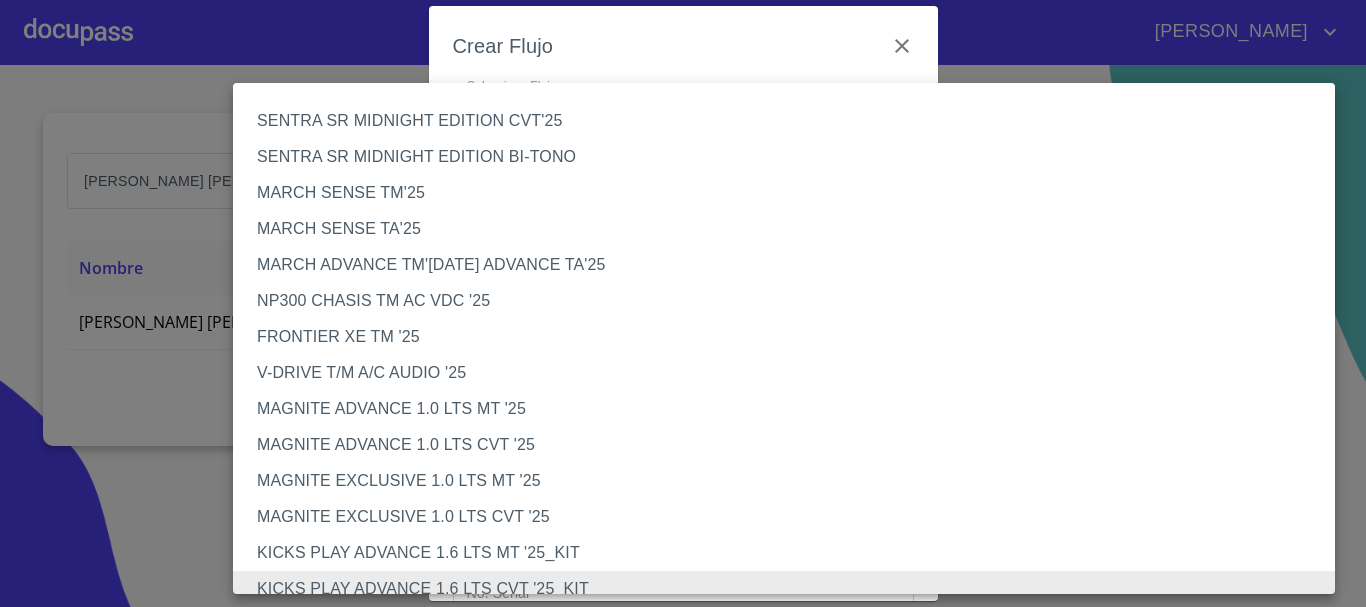 scroll, scrollTop: 13, scrollLeft: 0, axis: vertical 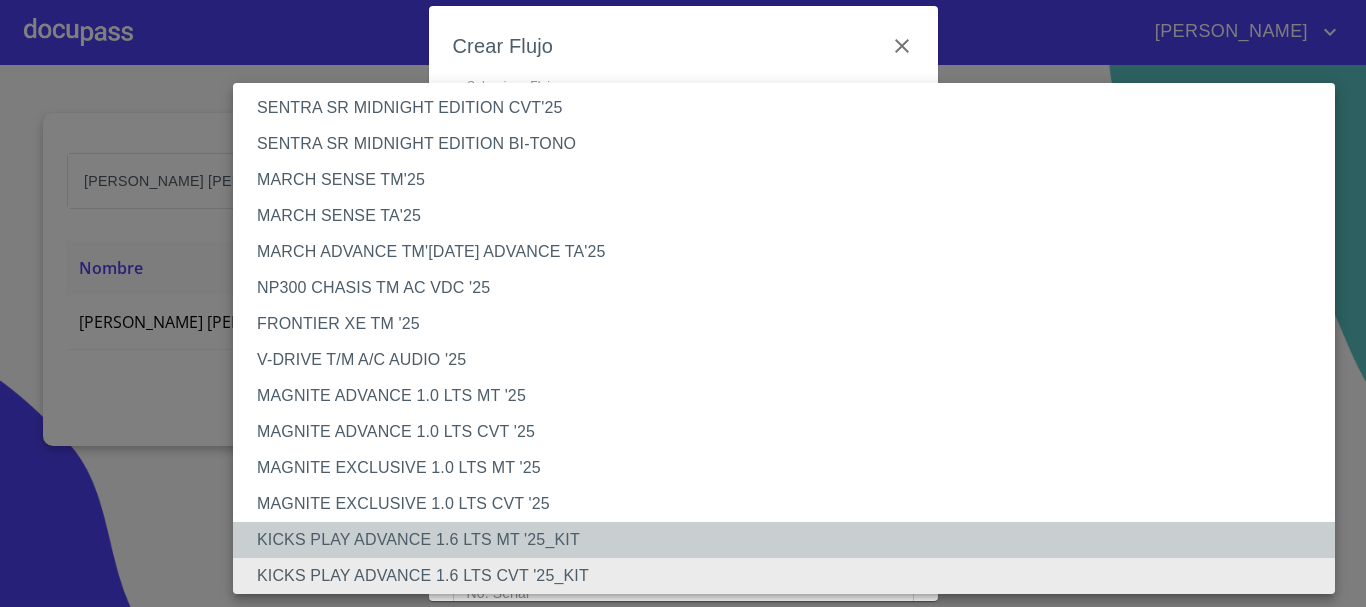 click on "KICKS PLAY ADVANCE 1.6 LTS MT '25_KIT" at bounding box center [791, 540] 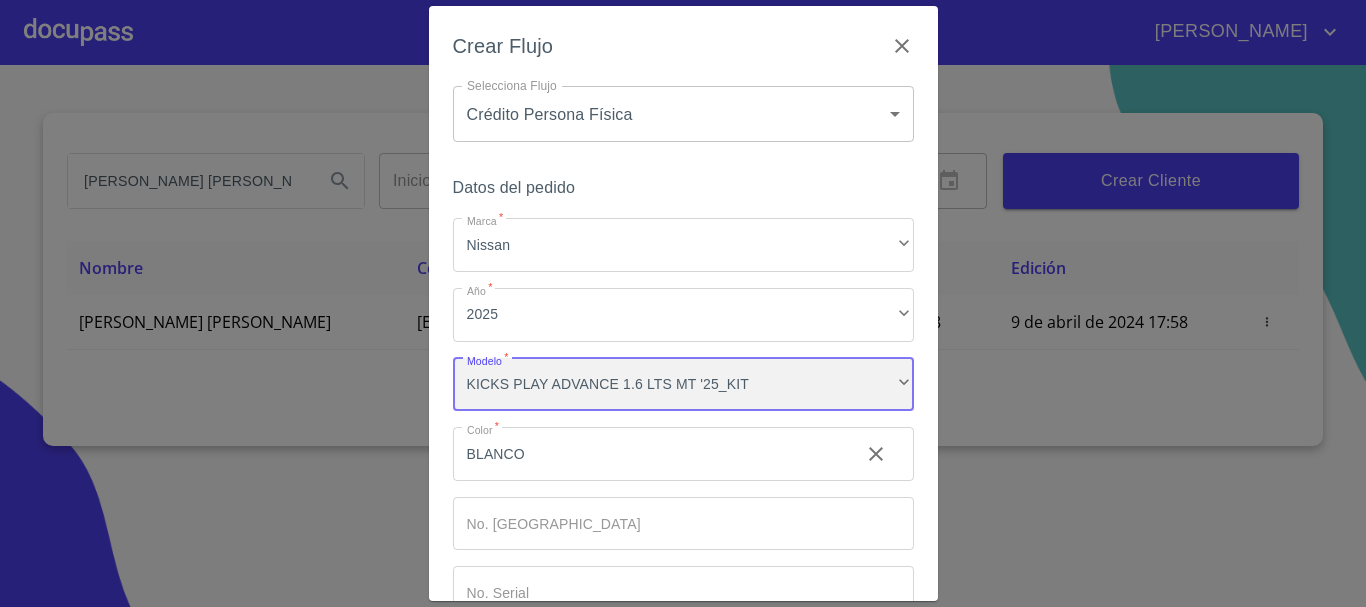 scroll, scrollTop: 128, scrollLeft: 0, axis: vertical 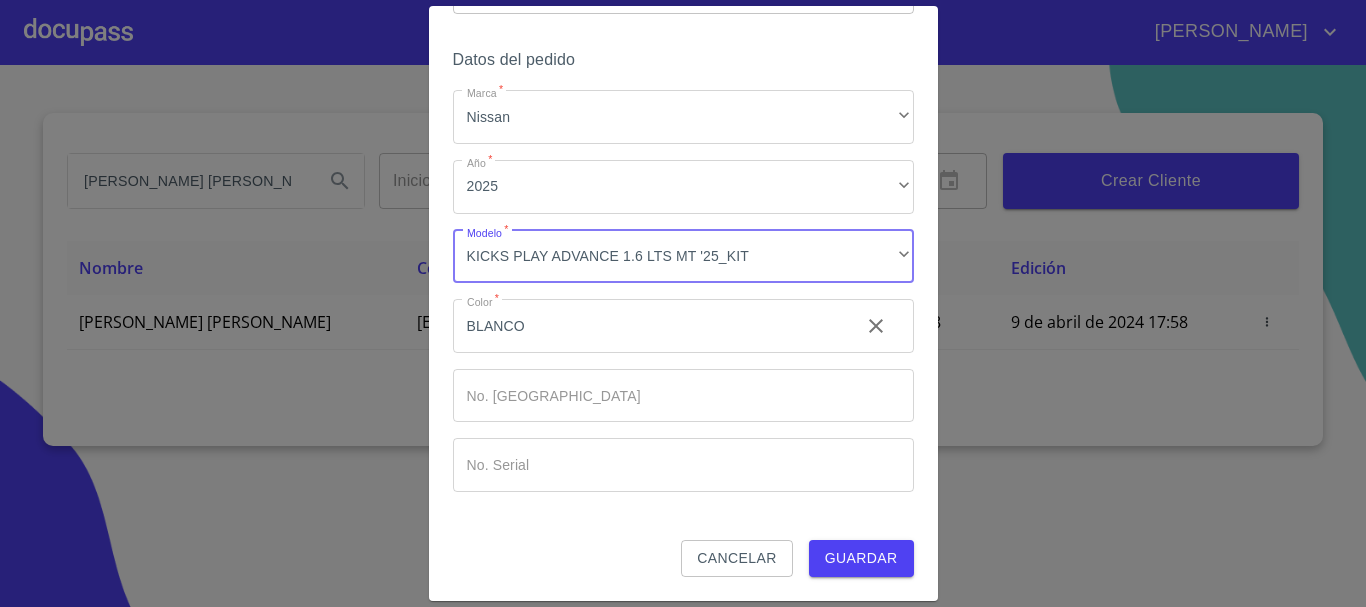 click on "Guardar" at bounding box center (861, 558) 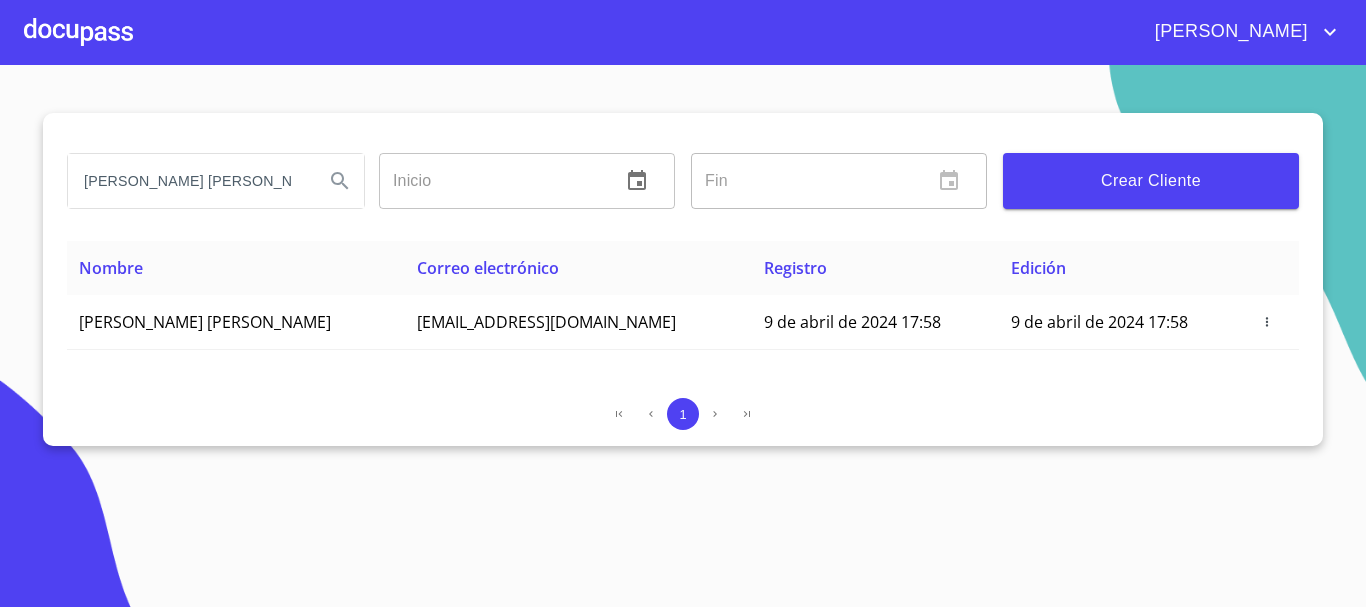 click at bounding box center [78, 32] 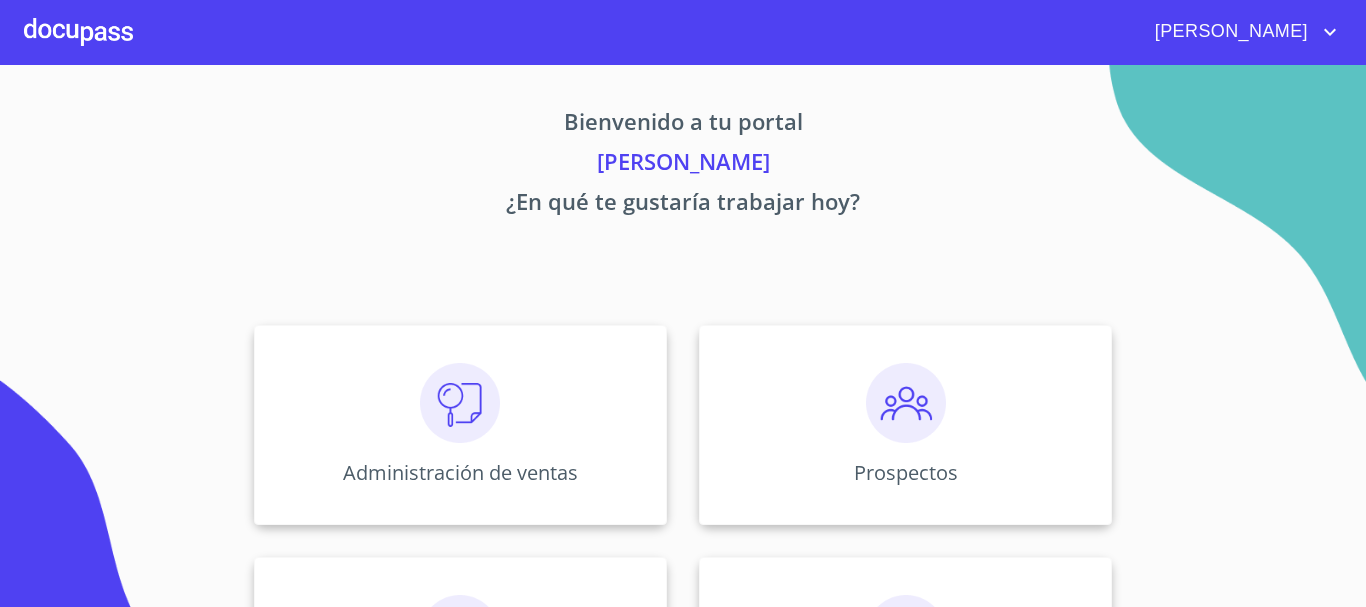 scroll, scrollTop: 200, scrollLeft: 0, axis: vertical 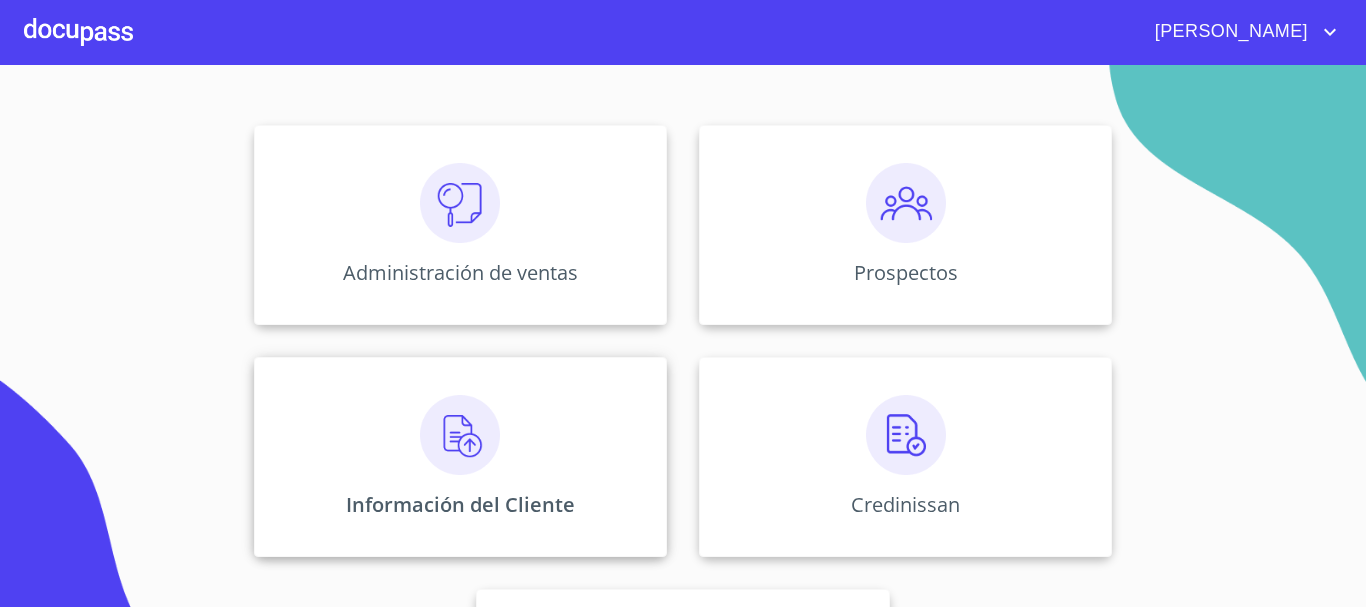 click at bounding box center [460, 435] 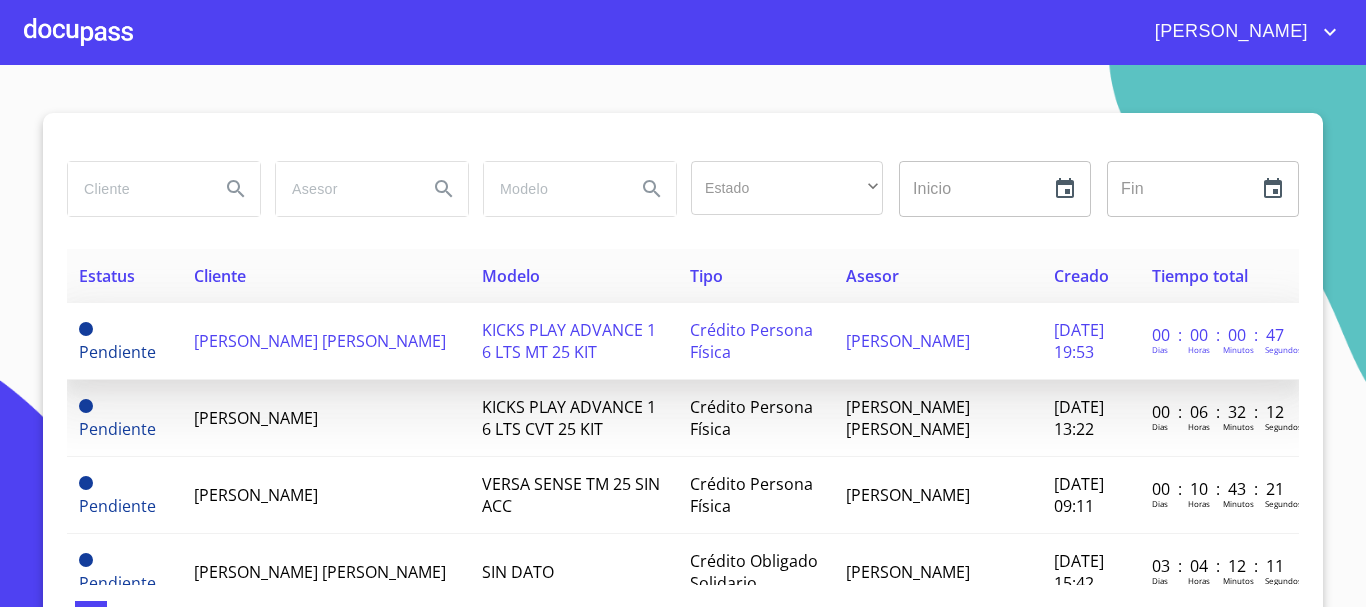 click on "[PERSON_NAME] [PERSON_NAME]" at bounding box center (320, 341) 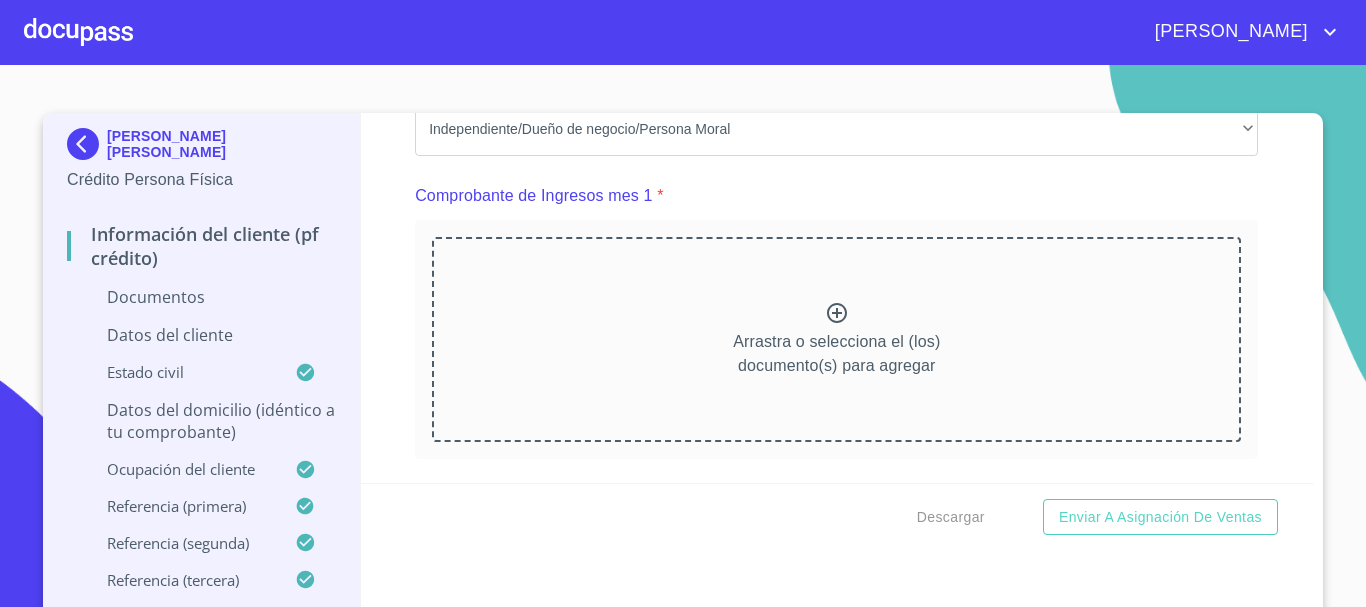 scroll, scrollTop: 1203, scrollLeft: 0, axis: vertical 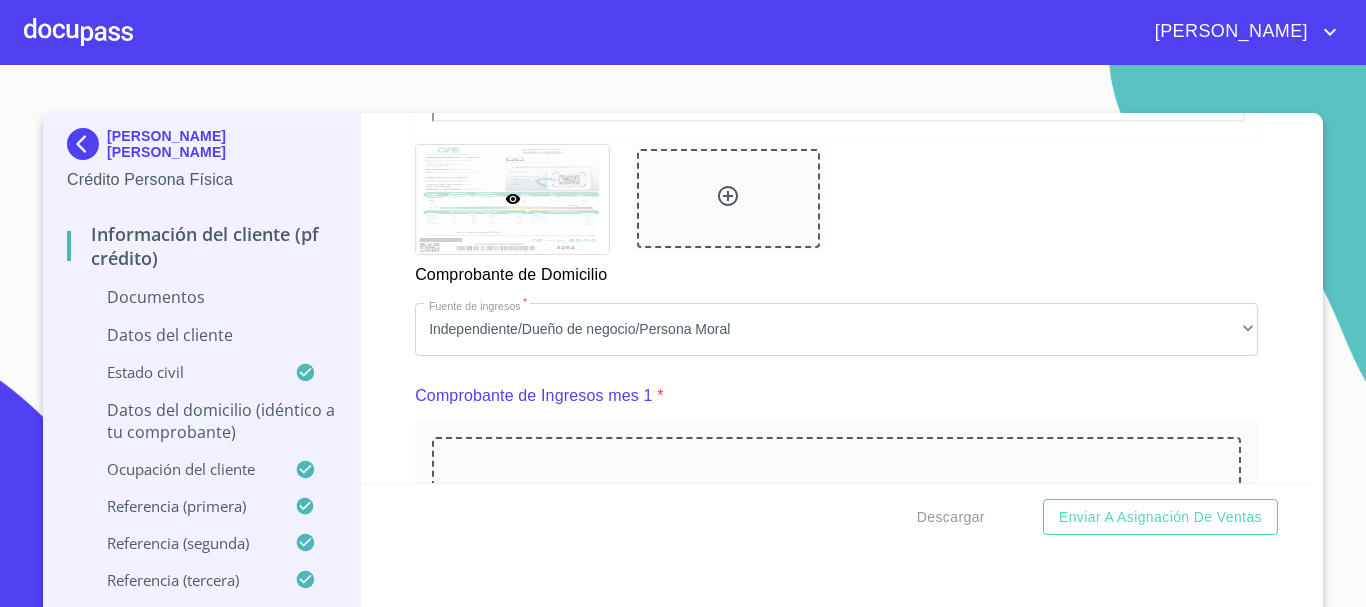 click on "Información del cliente (PF crédito)   Documentos Documento de identificación   * INE ​ Identificación Oficial * Identificación Oficial Identificación Oficial Identificación Oficial Comprobante de Domicilio * Comprobante de Domicilio Comprobante de [PERSON_NAME] de ingresos   * Independiente/Dueño de negocio/Persona Moral ​ Comprobante de Ingresos mes 1 * Arrastra o selecciona el (los) documento(s) para agregar Comprobante de Ingresos mes 2 * Arrastra o selecciona el (los) documento(s) para agregar Comprobante de Ingresos mes 3 * Arrastra o selecciona el (los) documento(s) para agregar CURP * CURP [PERSON_NAME] de situación fiscal Arrastra o selecciona el (los) documento(s) para agregar Datos del cliente Apellido [PERSON_NAME]   * [PERSON_NAME] ​ Apellido Materno   * [PERSON_NAME] ​ Primer nombre   * JAZMIN ​ Segundo Nombre [PERSON_NAME] ​ Fecha de nacimiento * 11 de oct. de [DEMOGRAPHIC_DATA] ​ Nacionalidad   * Mexicana ​ País de nacimiento   * [GEOGRAPHIC_DATA] ​ Estado de nacimiento   * ​ ​ CURP   * ​" at bounding box center [837, 298] 